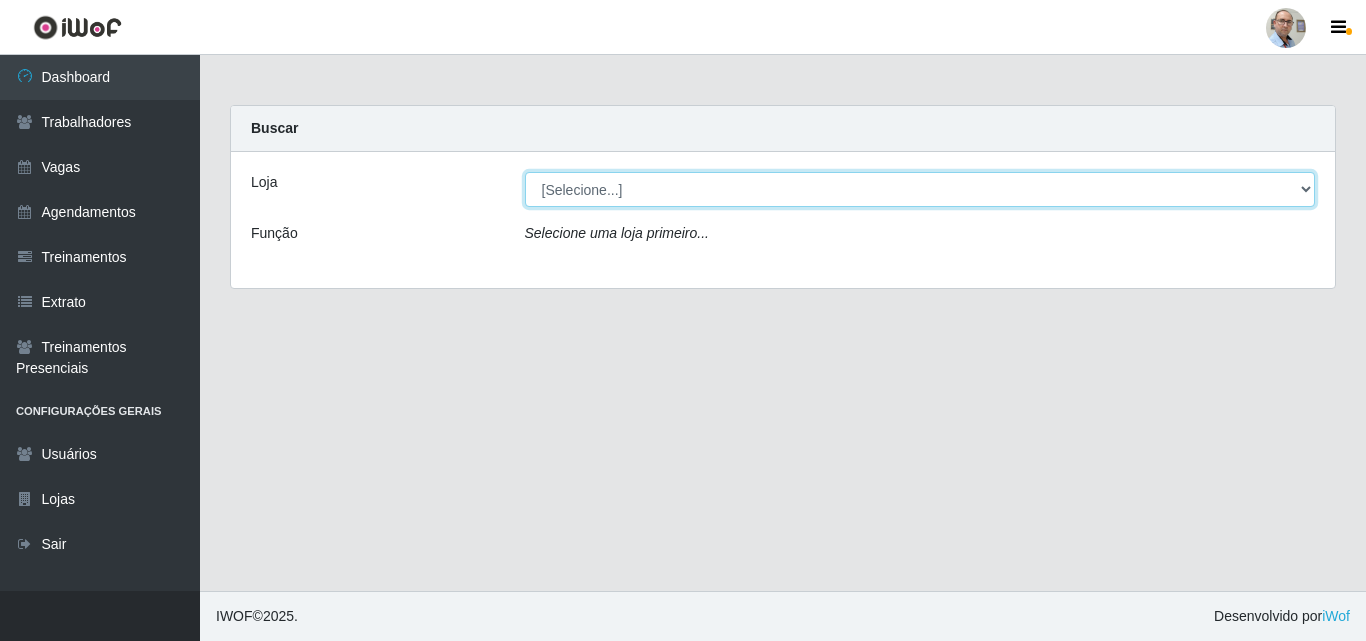 click on "[Selecione...] Mar Vermelho - Loja 04" at bounding box center [920, 189] 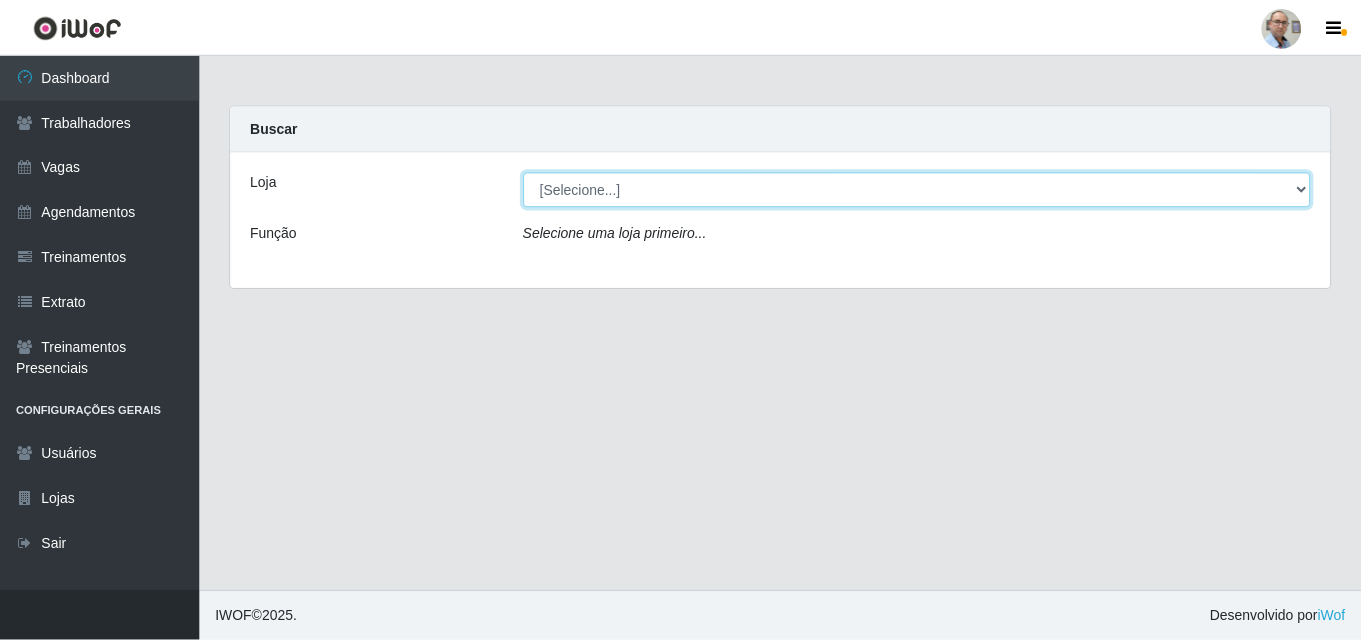 scroll, scrollTop: 0, scrollLeft: 0, axis: both 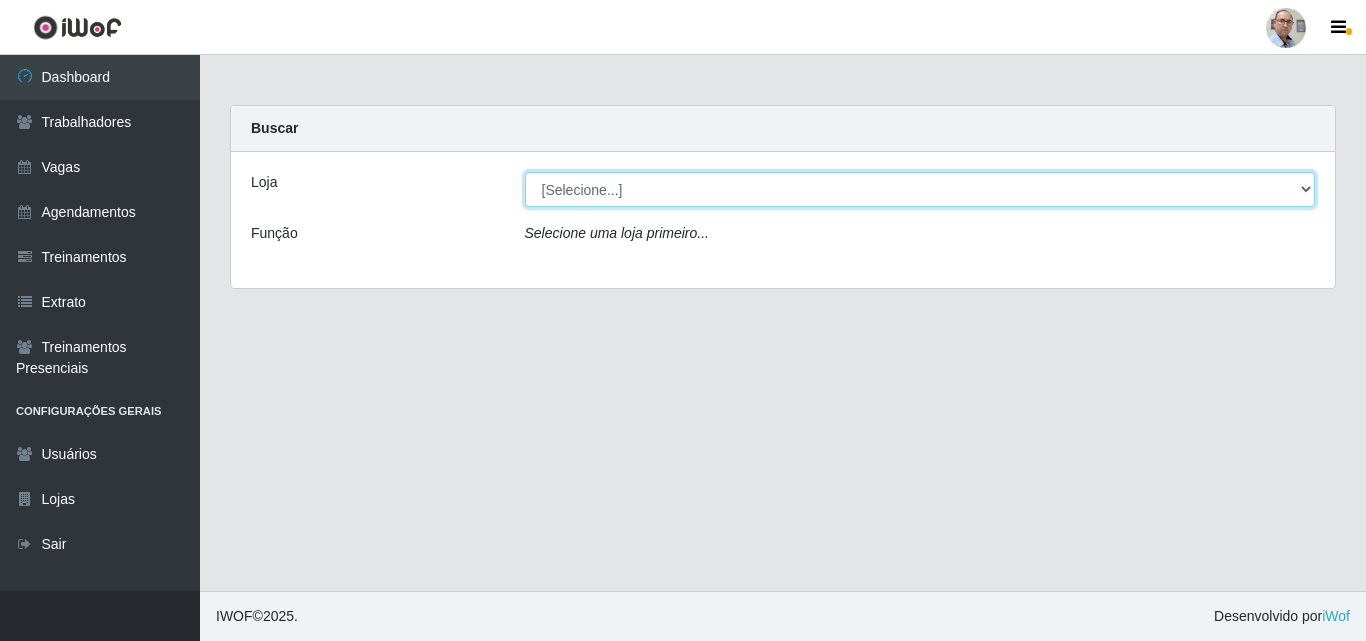 select on "251" 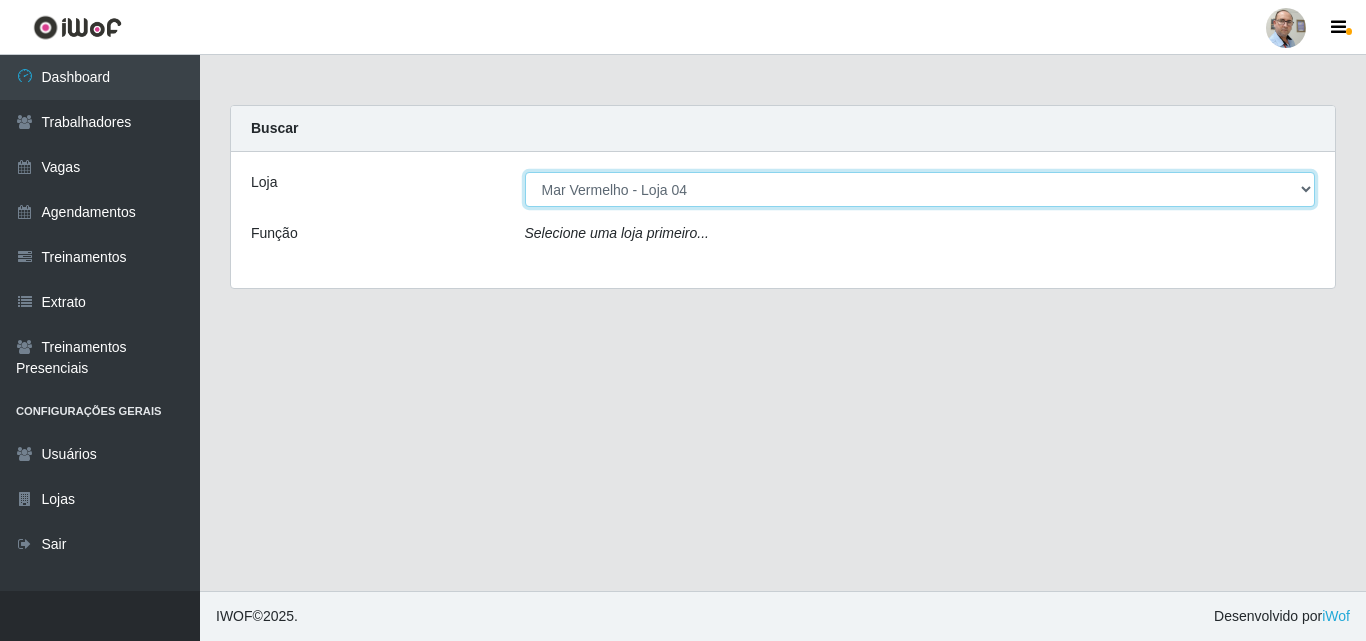 click on "[Selecione...] Mar Vermelho - Loja 04" at bounding box center (920, 189) 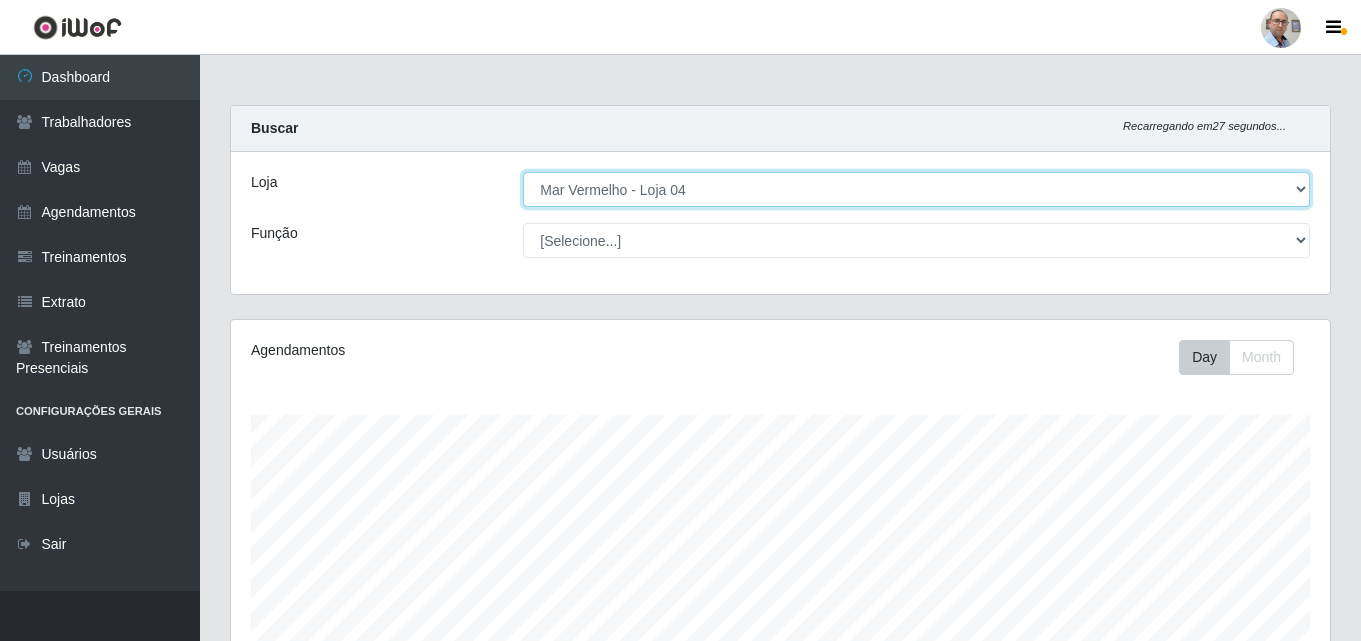 scroll, scrollTop: 999585, scrollLeft: 998901, axis: both 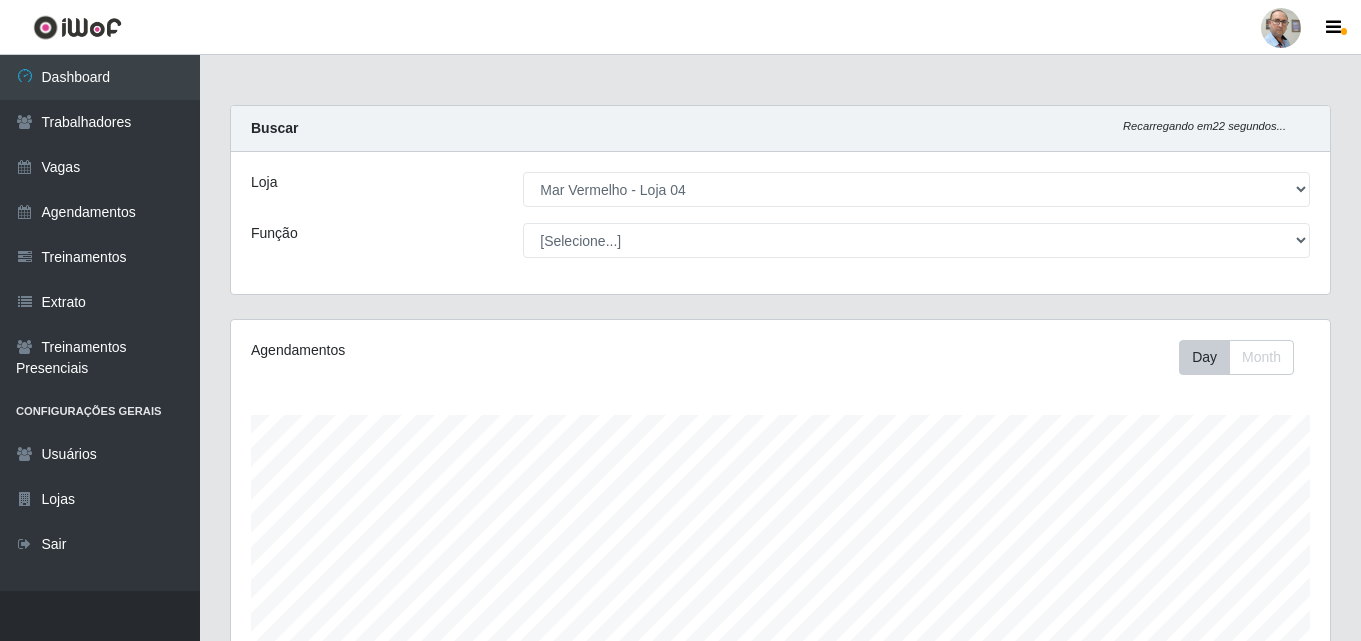 click on "Operador de Caixa" at bounding box center [637, 928] 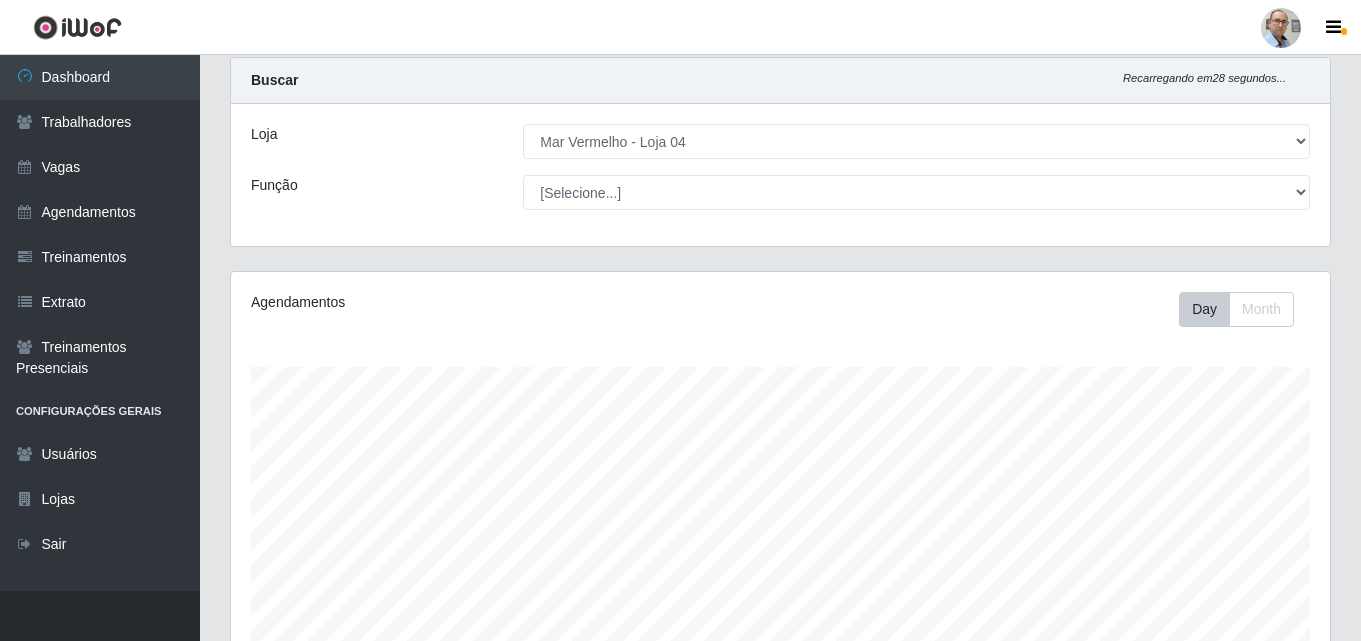 scroll, scrollTop: 0, scrollLeft: 0, axis: both 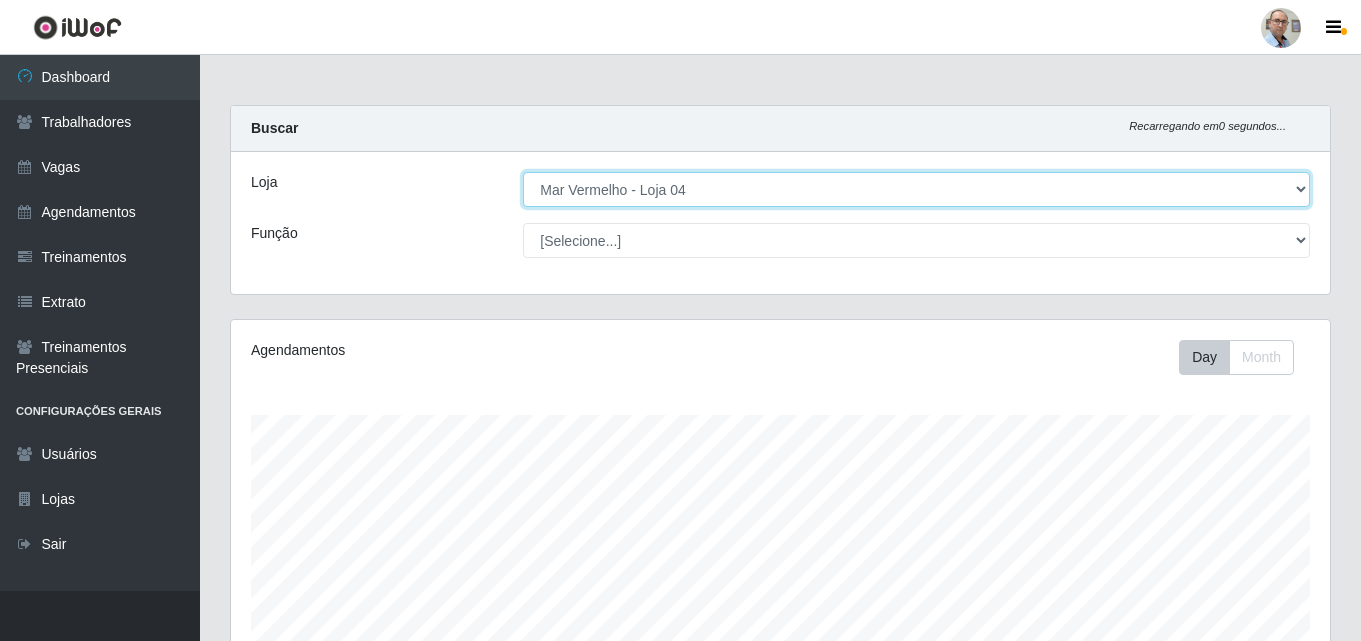 click on "[Selecione...] Mar Vermelho - Loja 04" at bounding box center [916, 189] 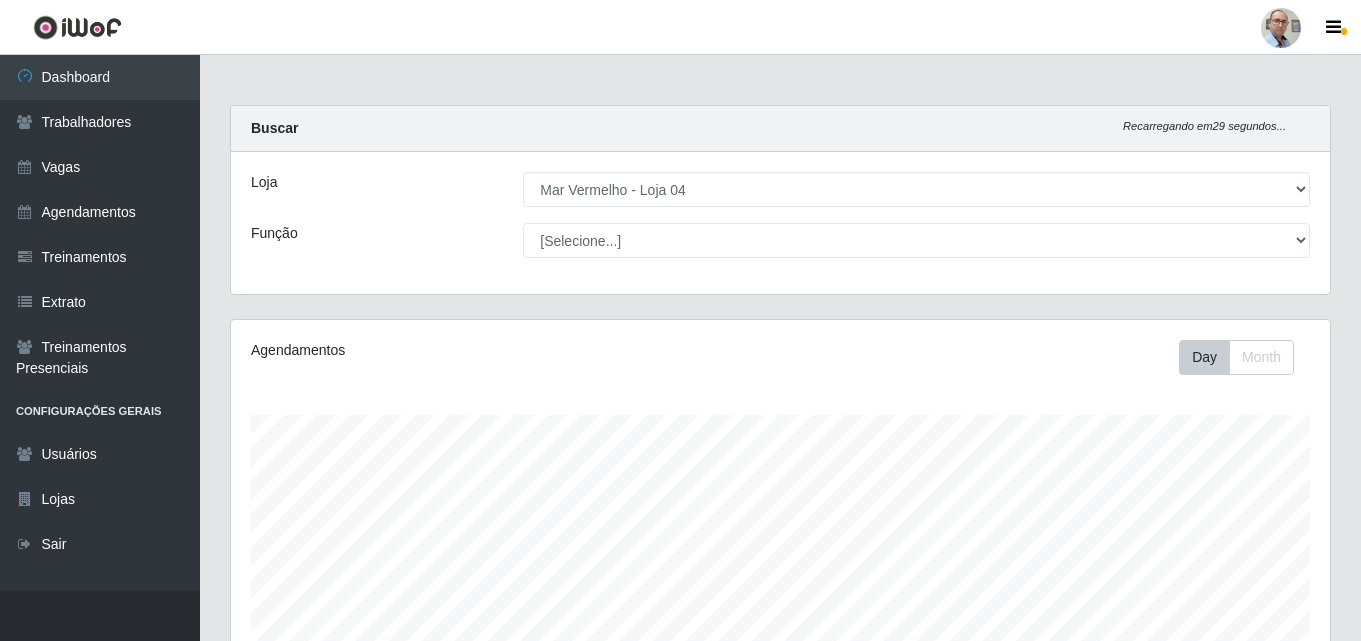 click on "Loja" at bounding box center [372, 189] 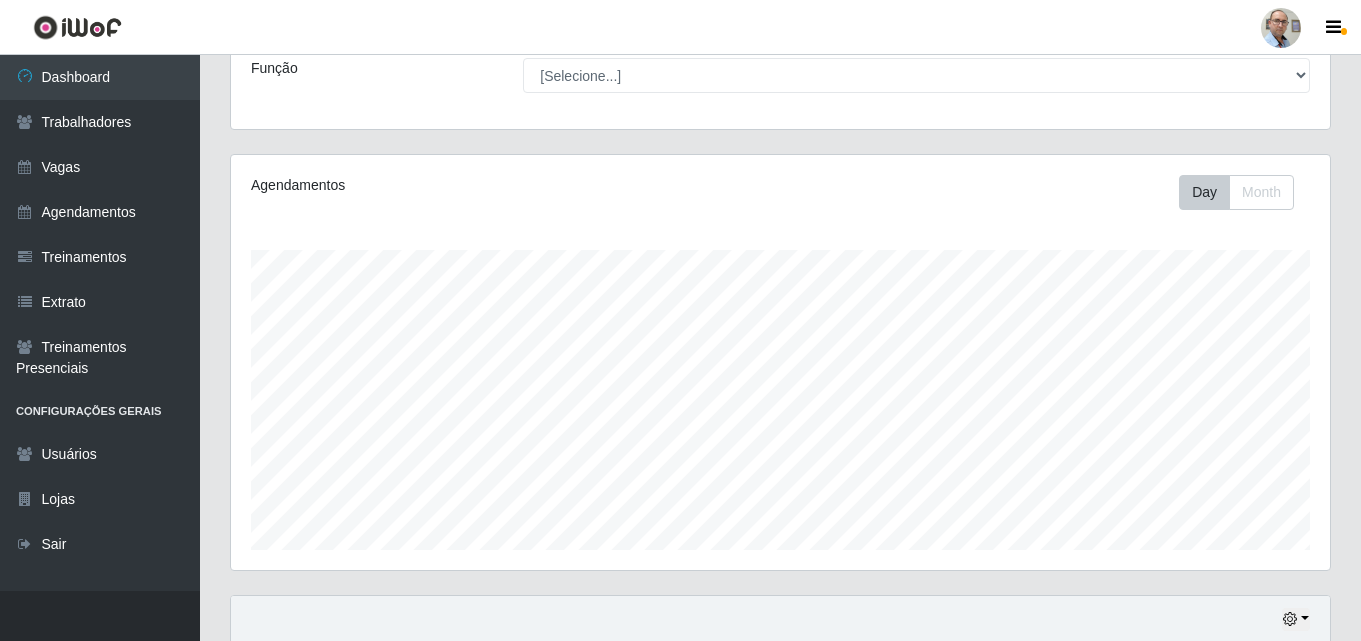 scroll, scrollTop: 300, scrollLeft: 0, axis: vertical 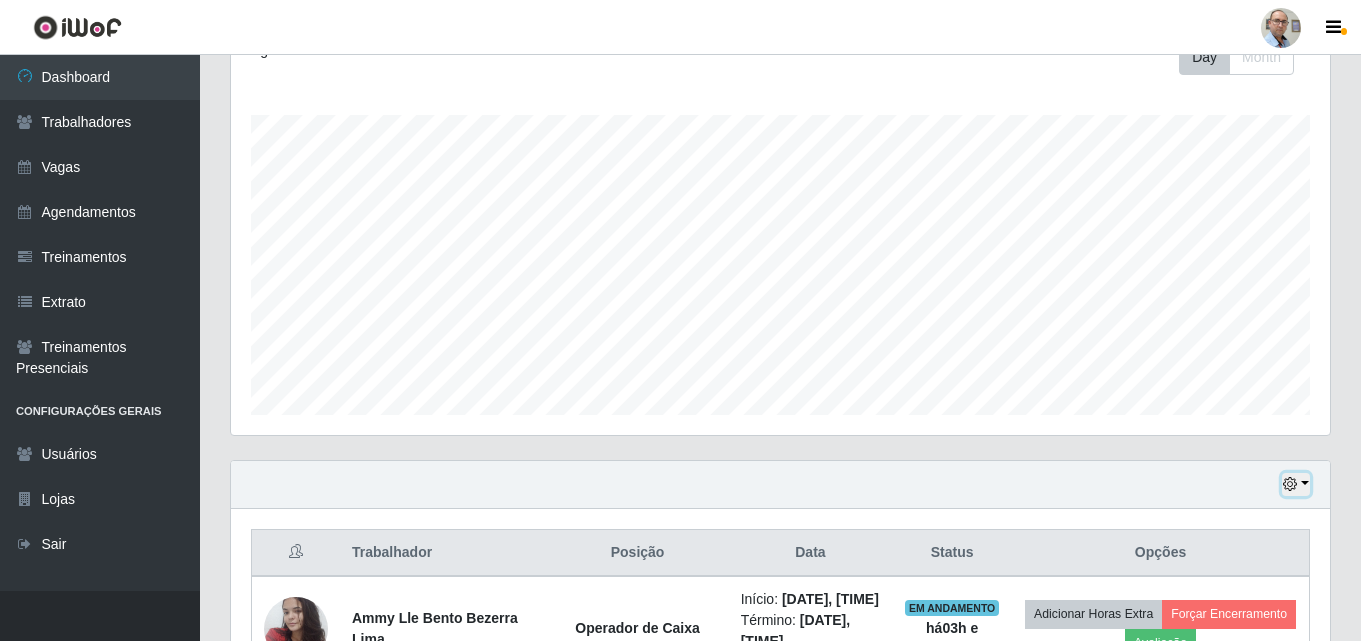 click at bounding box center [1296, 484] 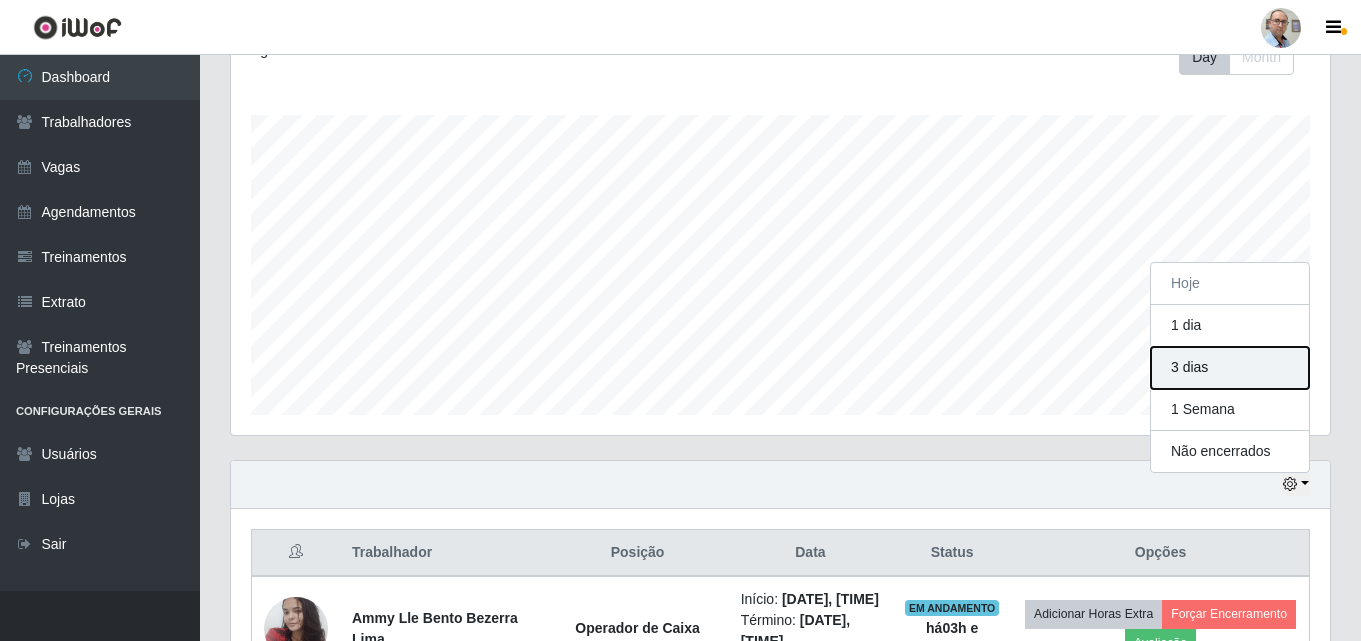 click on "3 dias" at bounding box center (1230, 368) 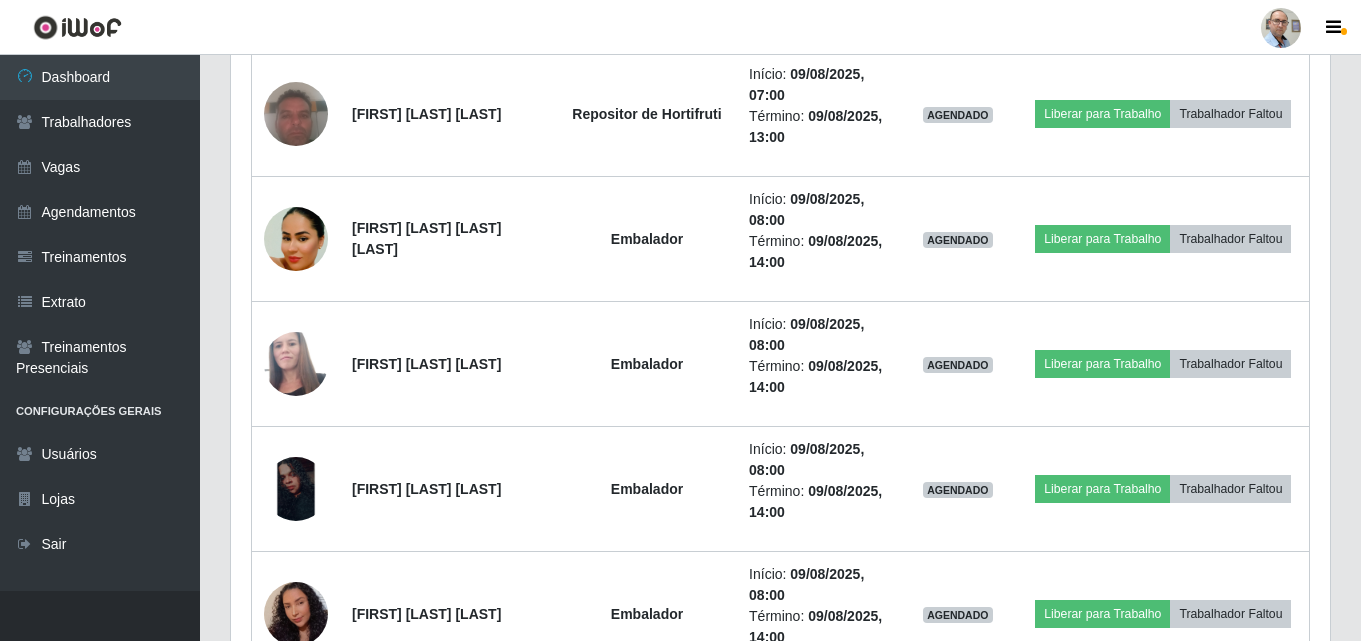 scroll, scrollTop: 4431, scrollLeft: 0, axis: vertical 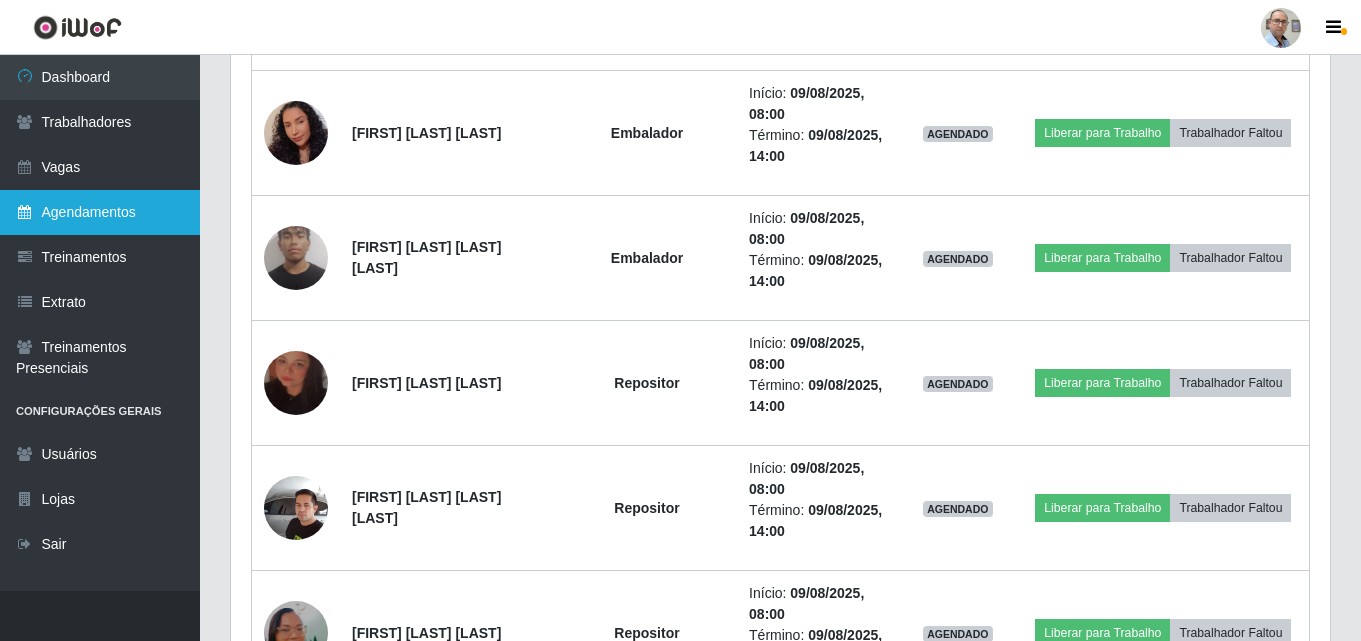 click on "Agendamentos" at bounding box center [100, 212] 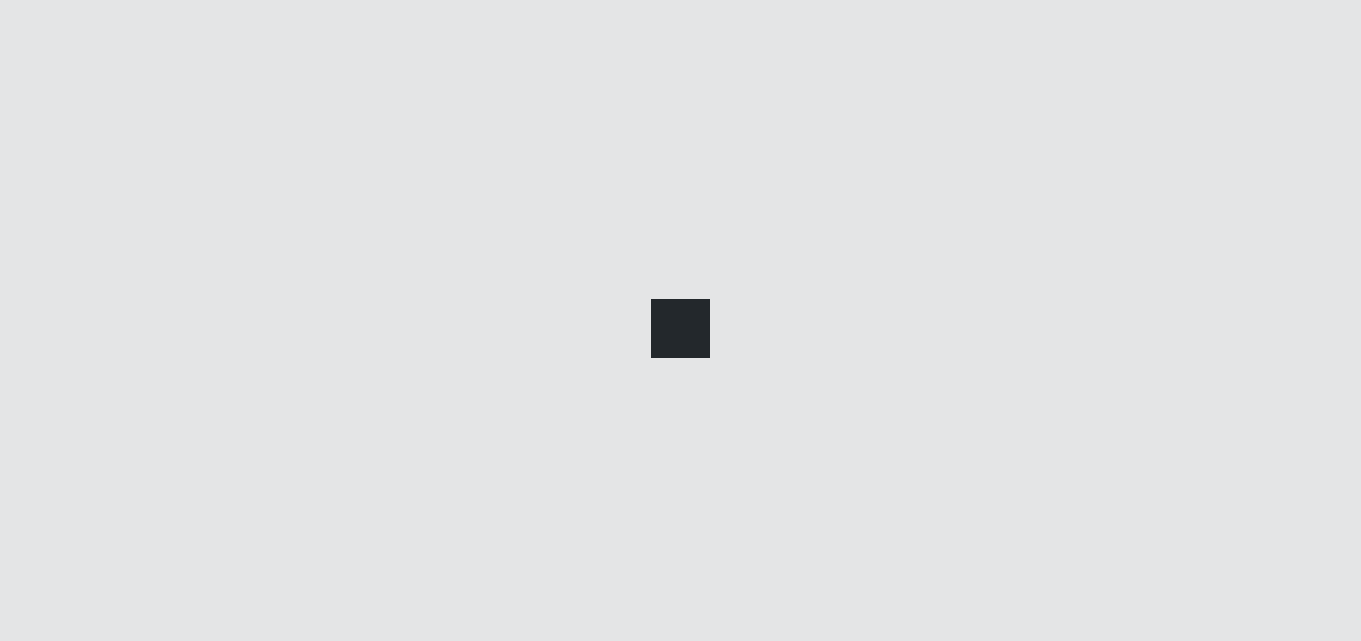 scroll, scrollTop: 0, scrollLeft: 0, axis: both 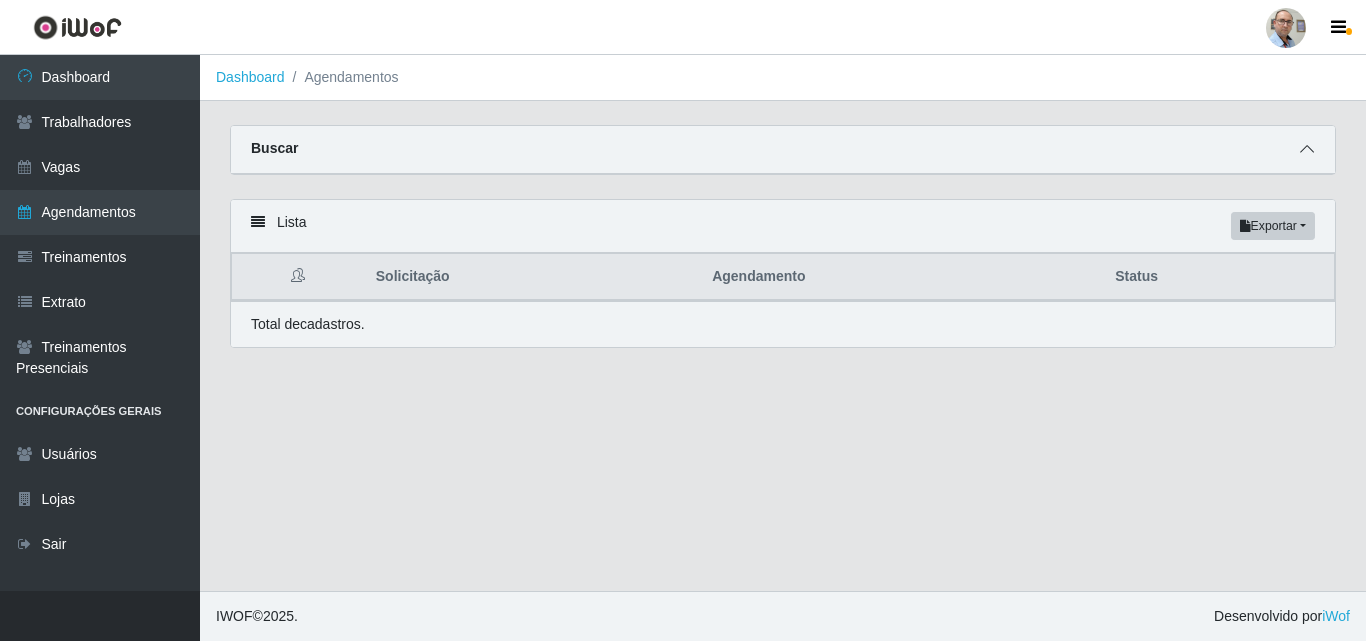 click at bounding box center (1307, 149) 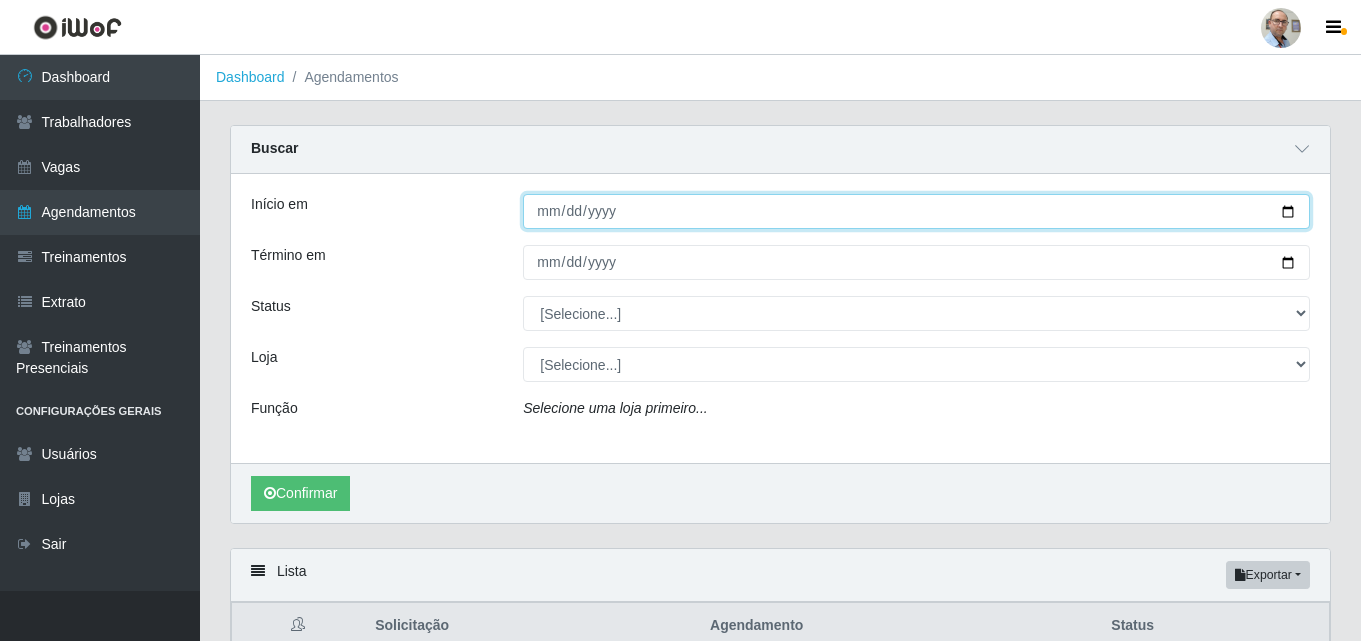 click on "Início em" at bounding box center (916, 211) 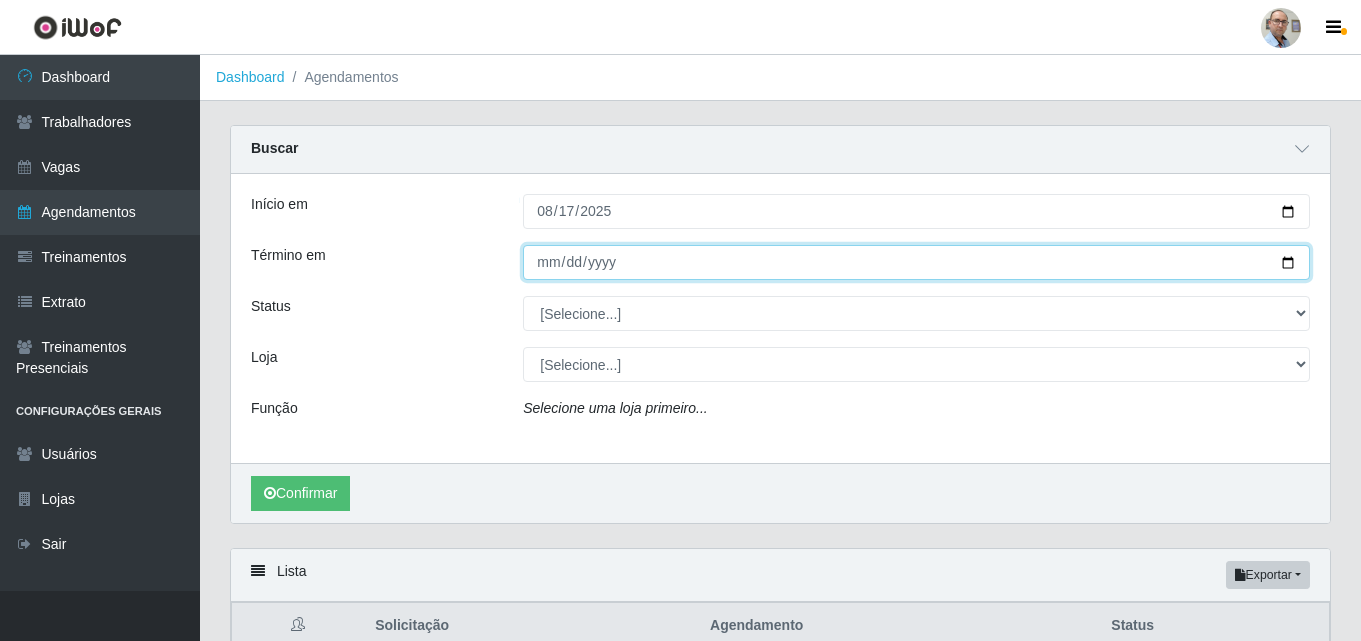 click on "Término em" at bounding box center (916, 262) 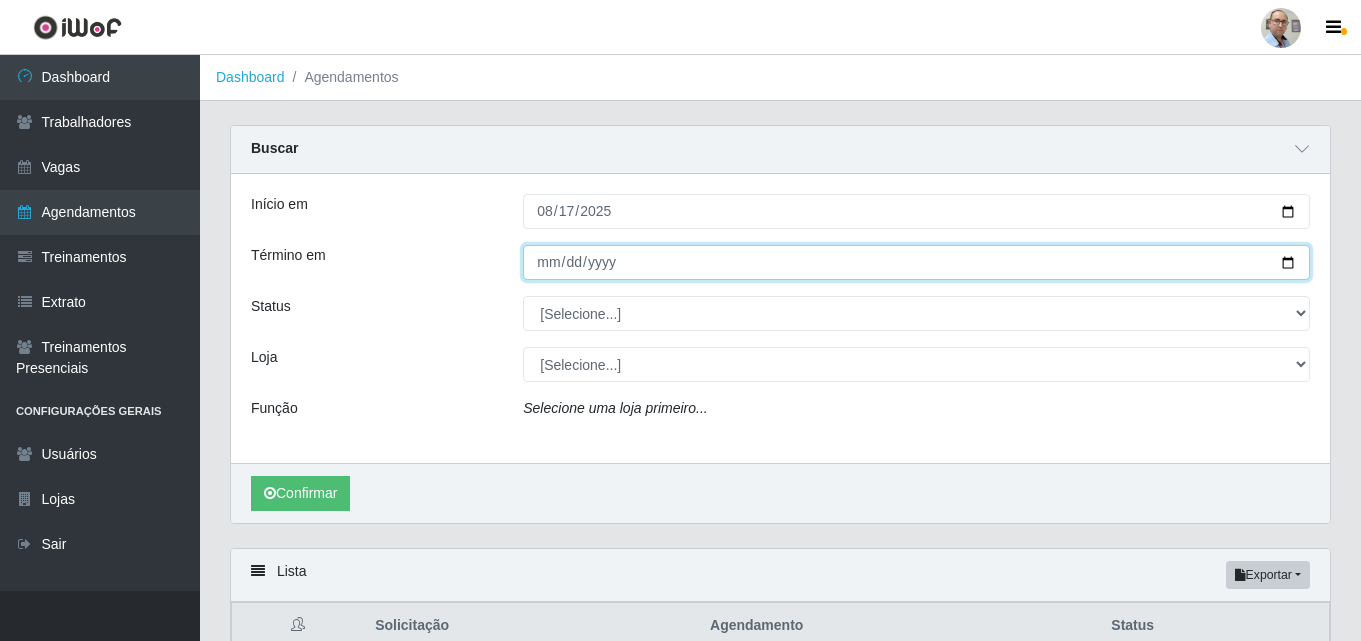 type on "2025-08-17" 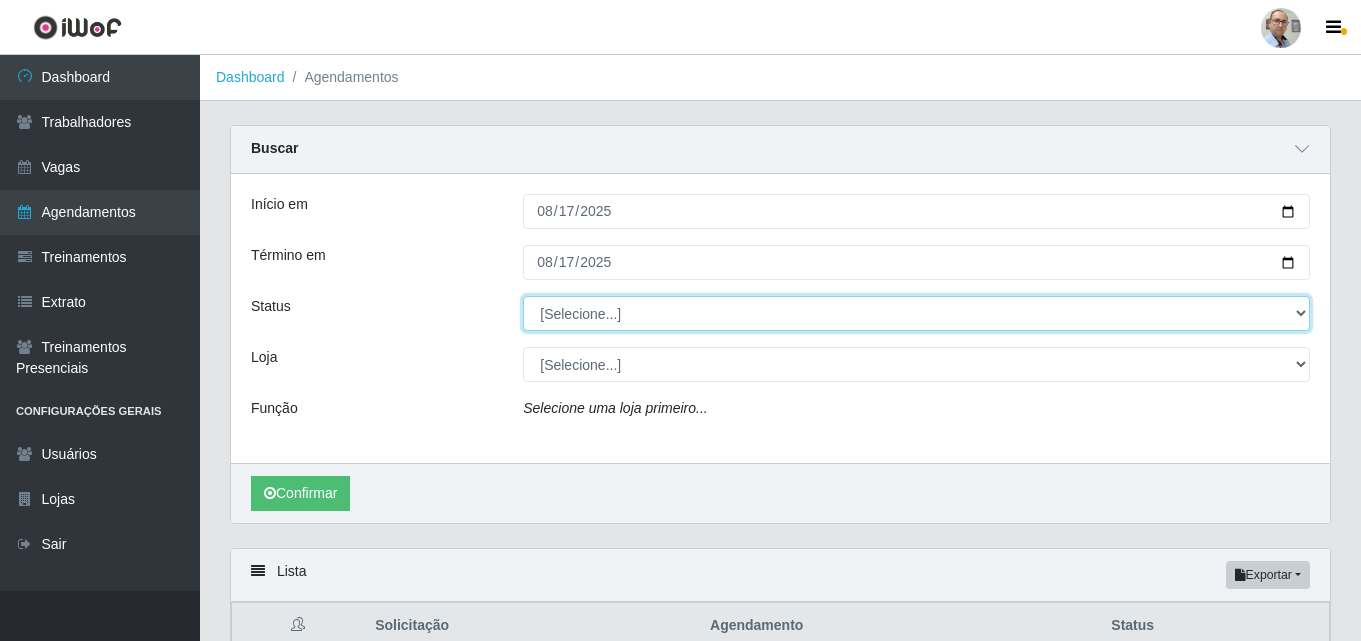 click on "[Selecione...] AGENDADO AGUARDANDO LIBERAR EM ANDAMENTO EM REVISÃO FINALIZADO CANCELADO FALTA" at bounding box center [916, 313] 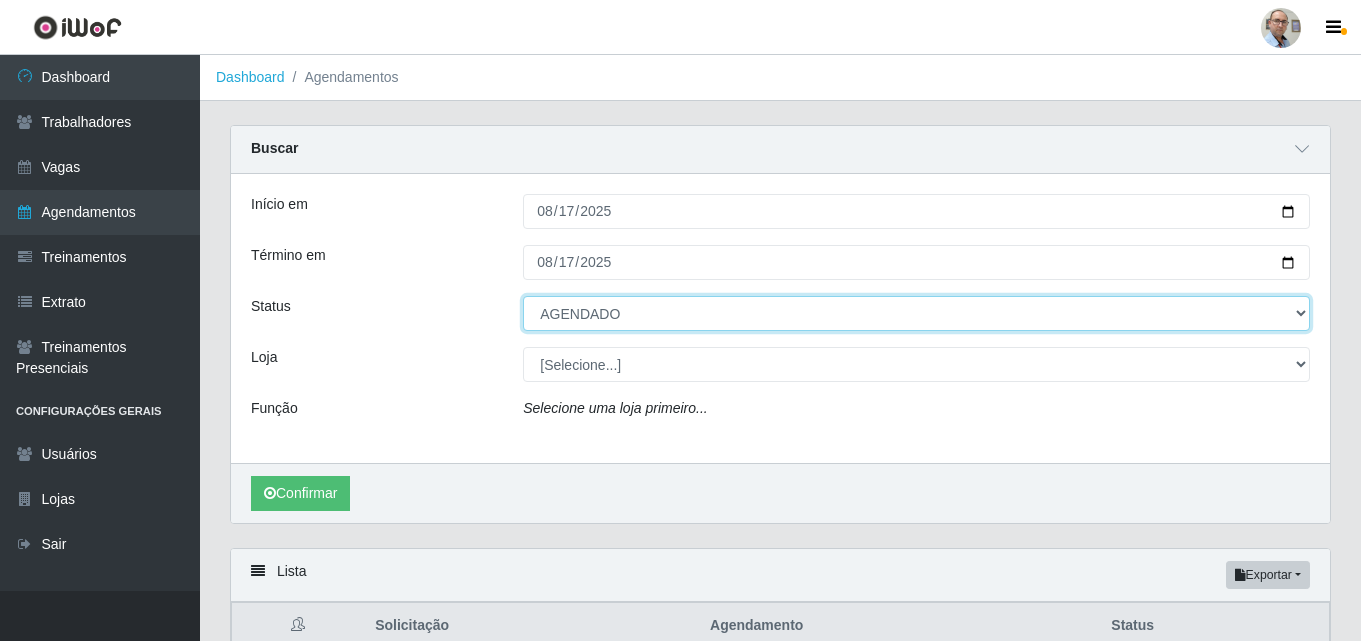click on "[Selecione...] AGENDADO AGUARDANDO LIBERAR EM ANDAMENTO EM REVISÃO FINALIZADO CANCELADO FALTA" at bounding box center (916, 313) 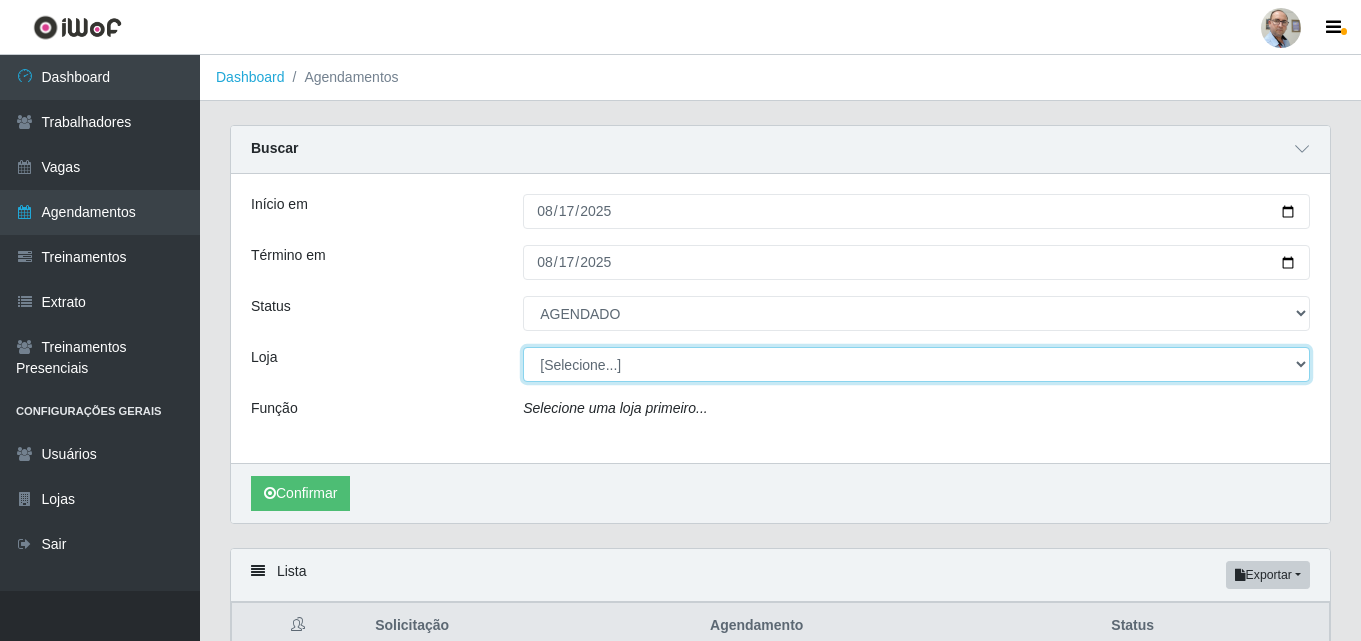 click on "[Selecione...] Mar Vermelho - Loja 04" at bounding box center [916, 364] 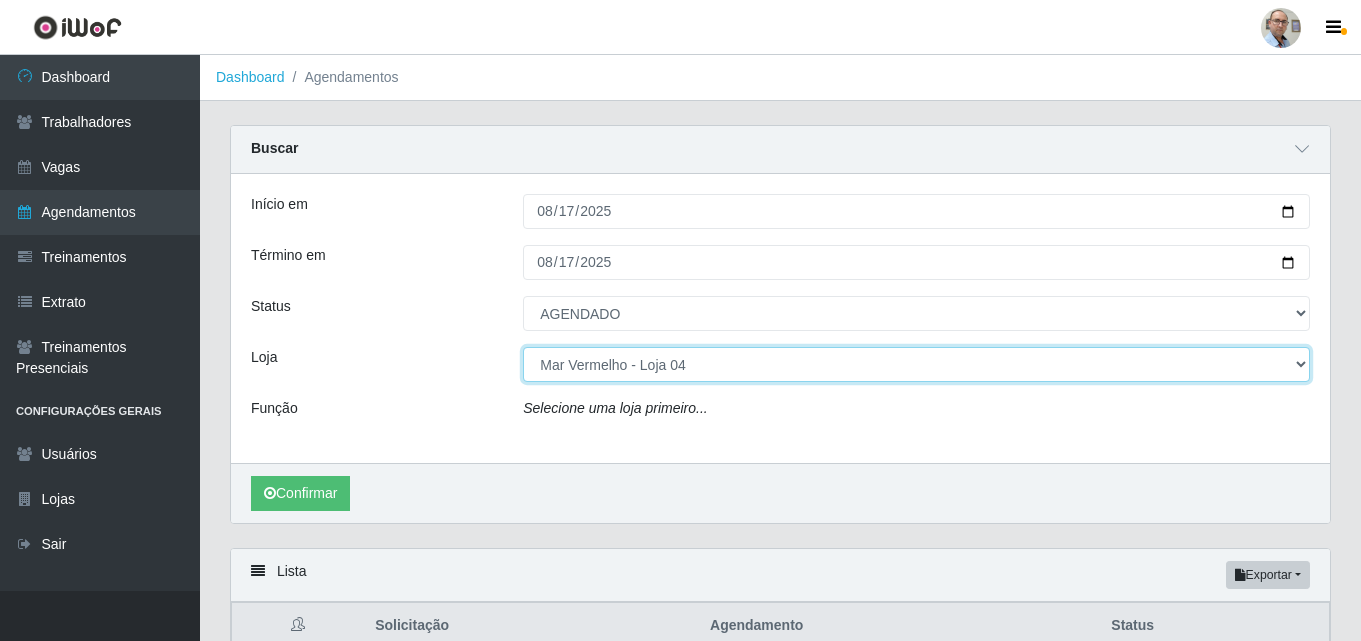 click on "[Selecione...] Mar Vermelho - Loja 04" at bounding box center [916, 364] 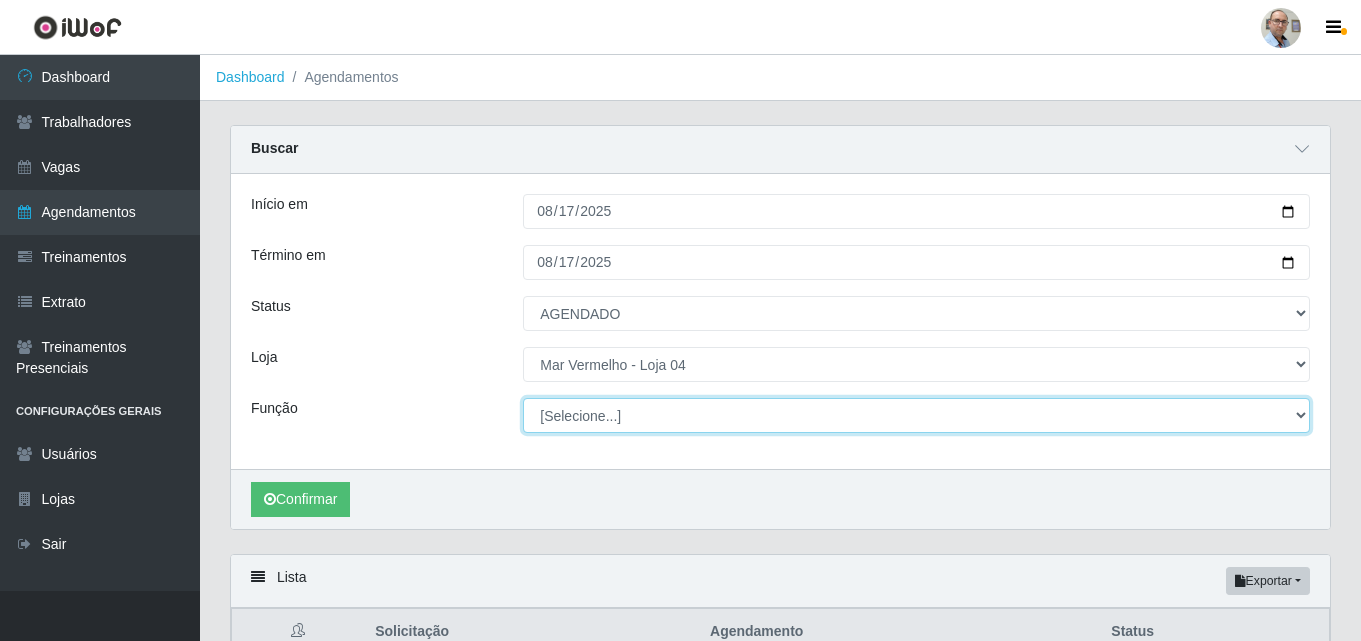 drag, startPoint x: 576, startPoint y: 381, endPoint x: 600, endPoint y: 416, distance: 42.43819 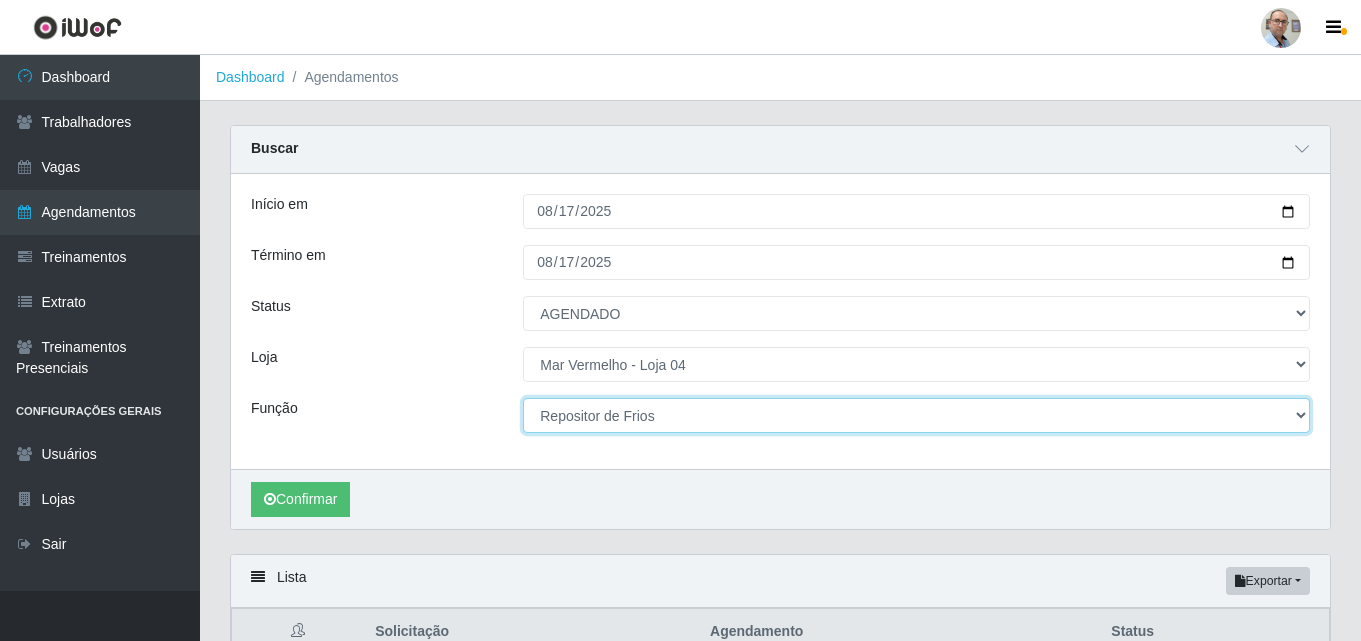 click on "[Selecione...] ASG ASG + ASG ++ Auxiliar de Depósito  Auxiliar de Depósito + Auxiliar de Depósito ++ Auxiliar de Estacionamento Auxiliar de Estacionamento + Auxiliar de Estacionamento ++ Balconista de Frios Balconista de Frios + Balconista de Padaria  Balconista de Padaria + Embalador Embalador + Embalador ++ Operador de Caixa Operador de Caixa + Operador de Caixa ++ Repositor  Repositor + Repositor ++ Repositor de Frios Repositor de Frios + Repositor de Frios ++ Repositor de Hortifruti Repositor de Hortifruti + Repositor de Hortifruti ++" at bounding box center [916, 415] 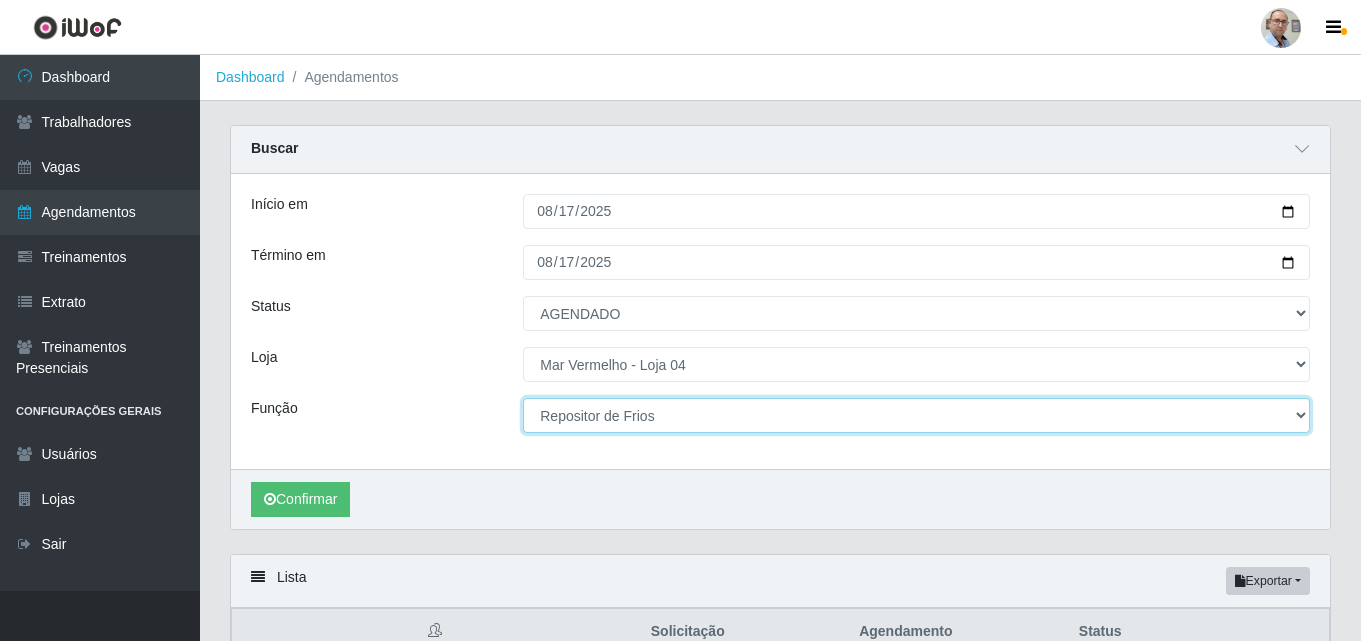 click on "[Selecione...] ASG ASG + ASG ++ Auxiliar de Depósito  Auxiliar de Depósito + Auxiliar de Depósito ++ Auxiliar de Estacionamento Auxiliar de Estacionamento + Auxiliar de Estacionamento ++ Balconista de Frios Balconista de Frios + Balconista de Padaria  Balconista de Padaria + Embalador Embalador + Embalador ++ Operador de Caixa Operador de Caixa + Operador de Caixa ++ Repositor  Repositor + Repositor ++ Repositor de Frios Repositor de Frios + Repositor de Frios ++ Repositor de Hortifruti Repositor de Hortifruti + Repositor de Hortifruti ++" at bounding box center (916, 415) 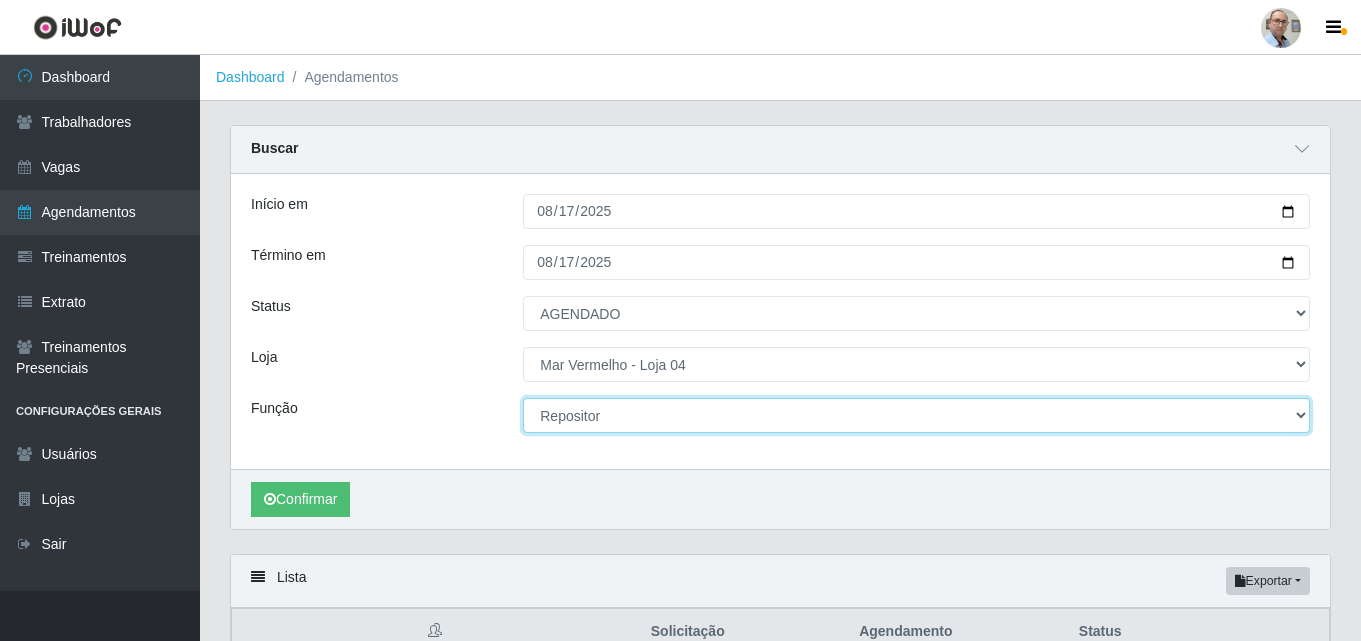 click on "[Selecione...] ASG ASG + ASG ++ Auxiliar de Depósito  Auxiliar de Depósito + Auxiliar de Depósito ++ Auxiliar de Estacionamento Auxiliar de Estacionamento + Auxiliar de Estacionamento ++ Balconista de Frios Balconista de Frios + Balconista de Padaria  Balconista de Padaria + Embalador Embalador + Embalador ++ Operador de Caixa Operador de Caixa + Operador de Caixa ++ Repositor  Repositor + Repositor ++ Repositor de Frios Repositor de Frios + Repositor de Frios ++ Repositor de Hortifruti Repositor de Hortifruti + Repositor de Hortifruti ++" at bounding box center (916, 415) 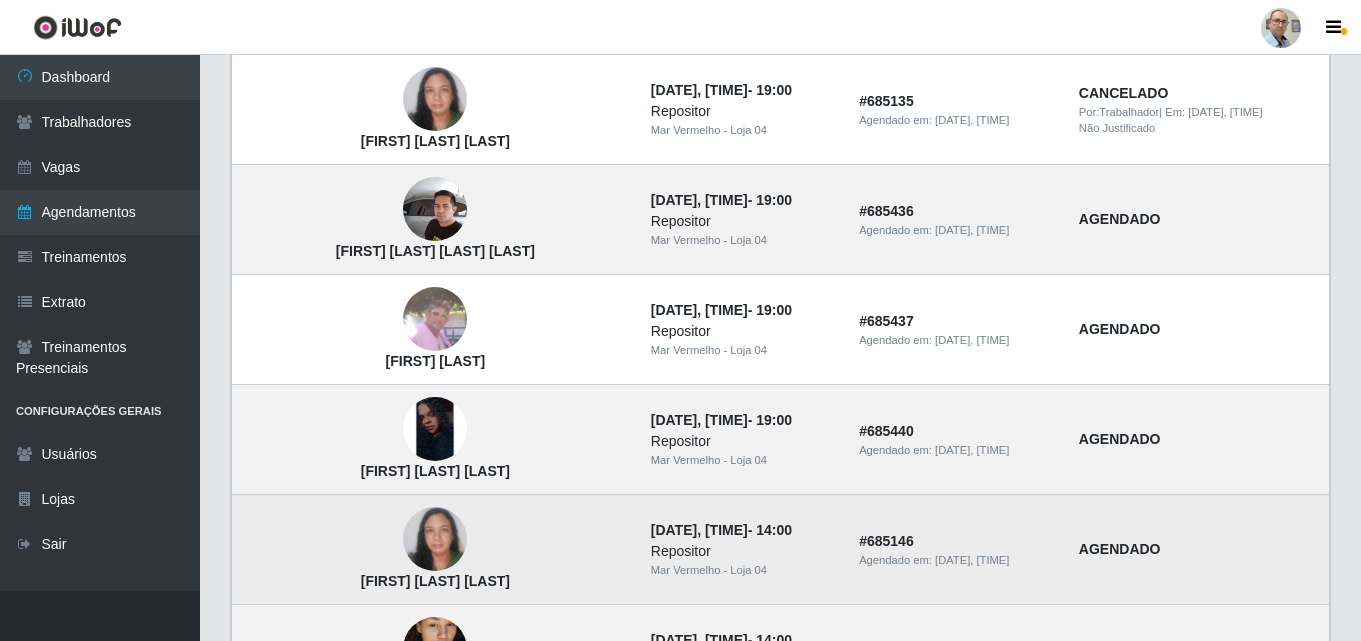 scroll, scrollTop: 800, scrollLeft: 0, axis: vertical 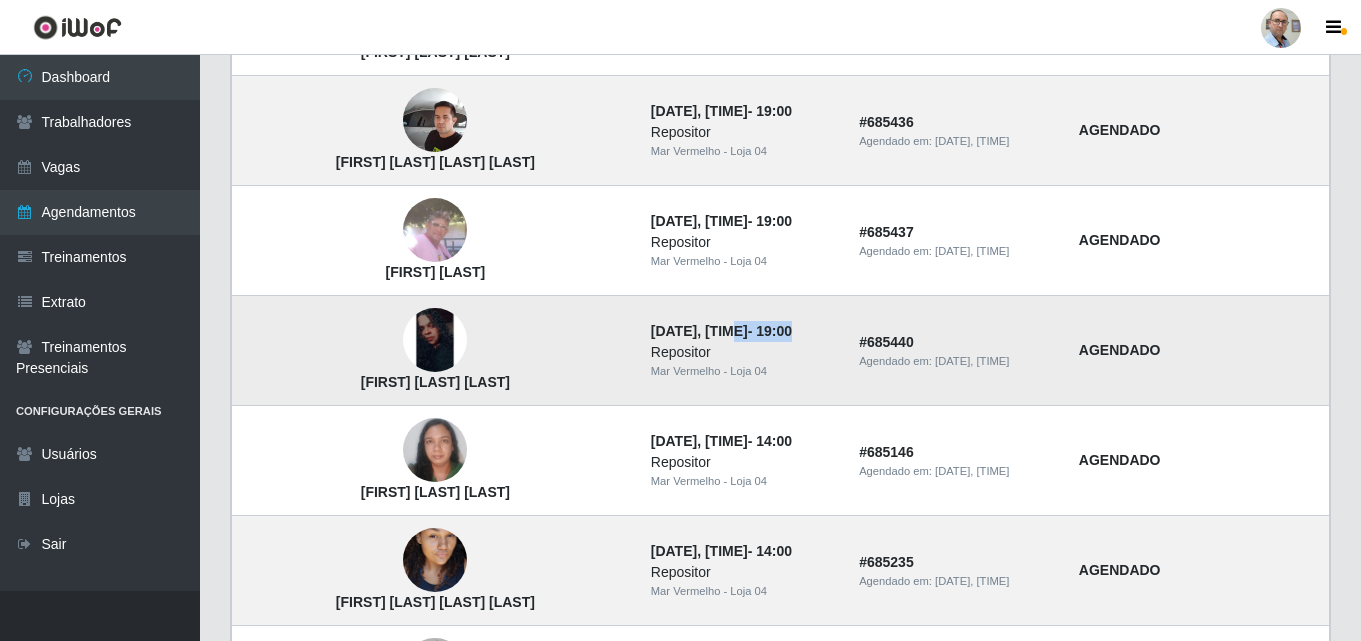 drag, startPoint x: 703, startPoint y: 334, endPoint x: 788, endPoint y: 342, distance: 85.37564 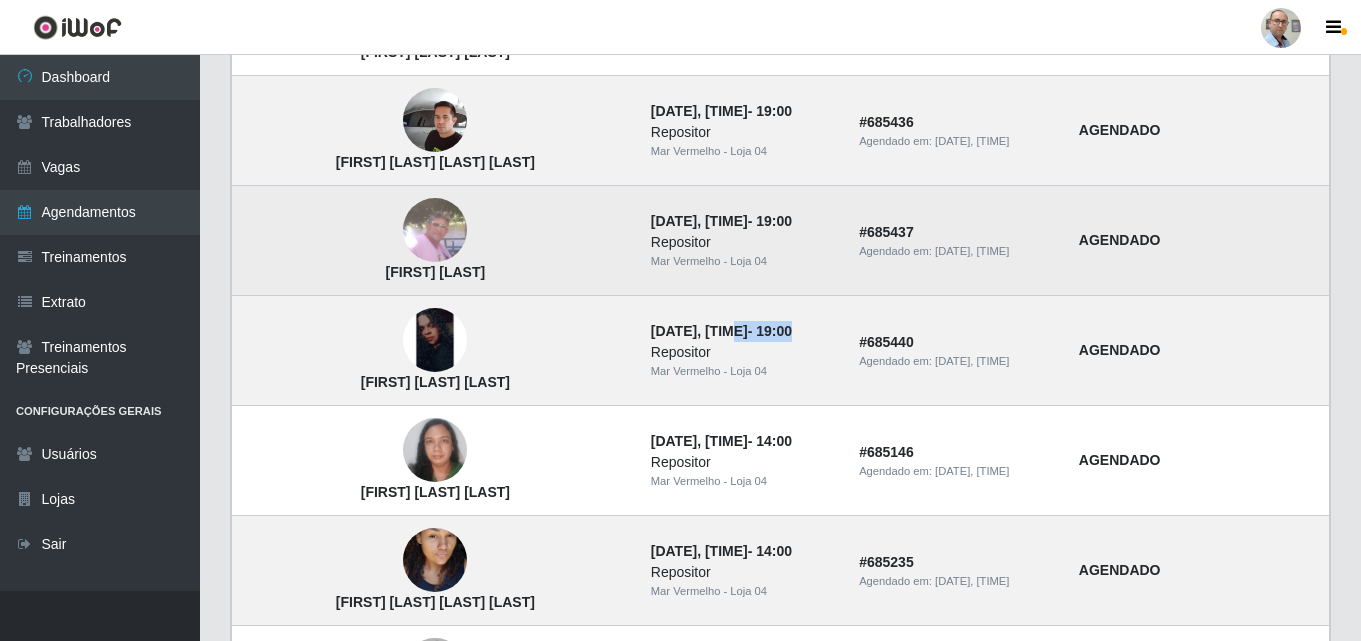 click at bounding box center (435, 230) 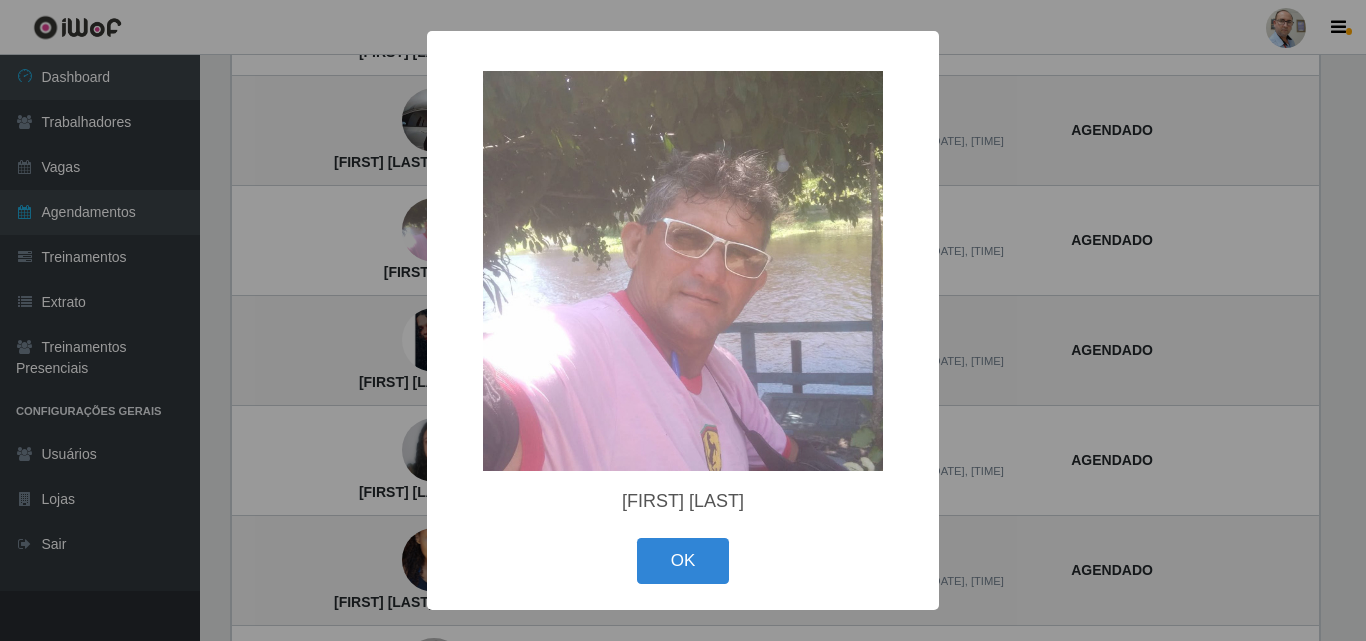 click on "× [FIRST] [LAST] OK Cancel" at bounding box center (683, 320) 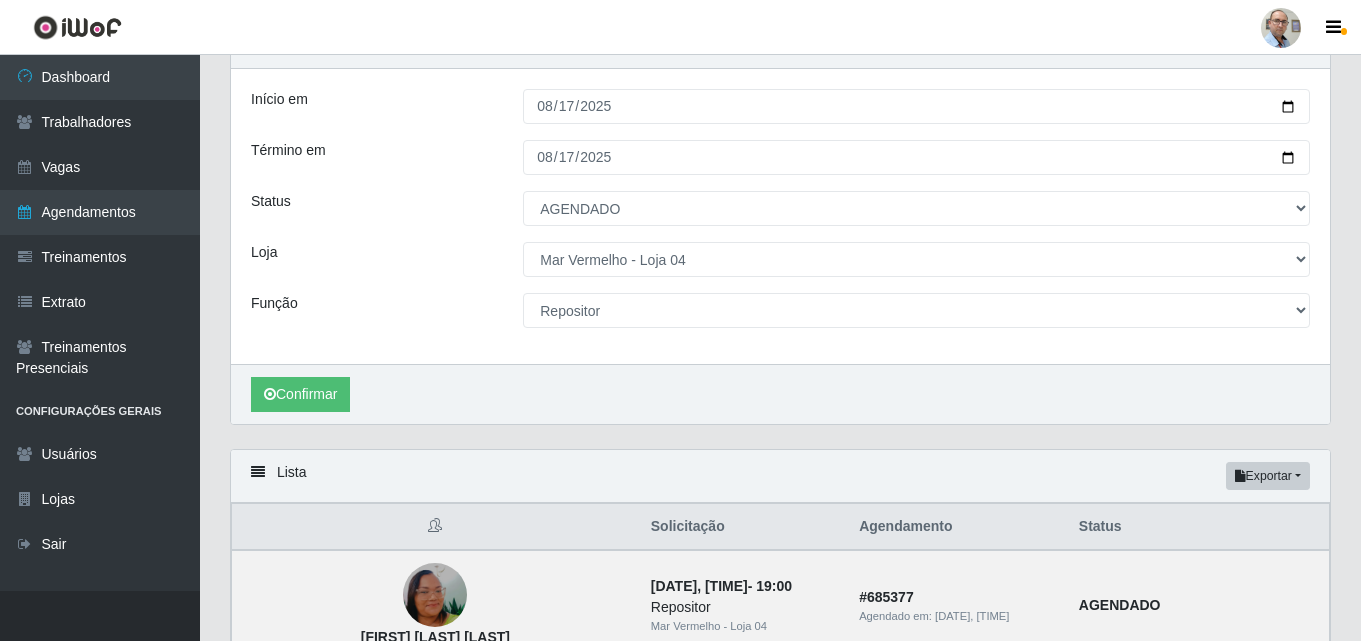 scroll, scrollTop: 200, scrollLeft: 0, axis: vertical 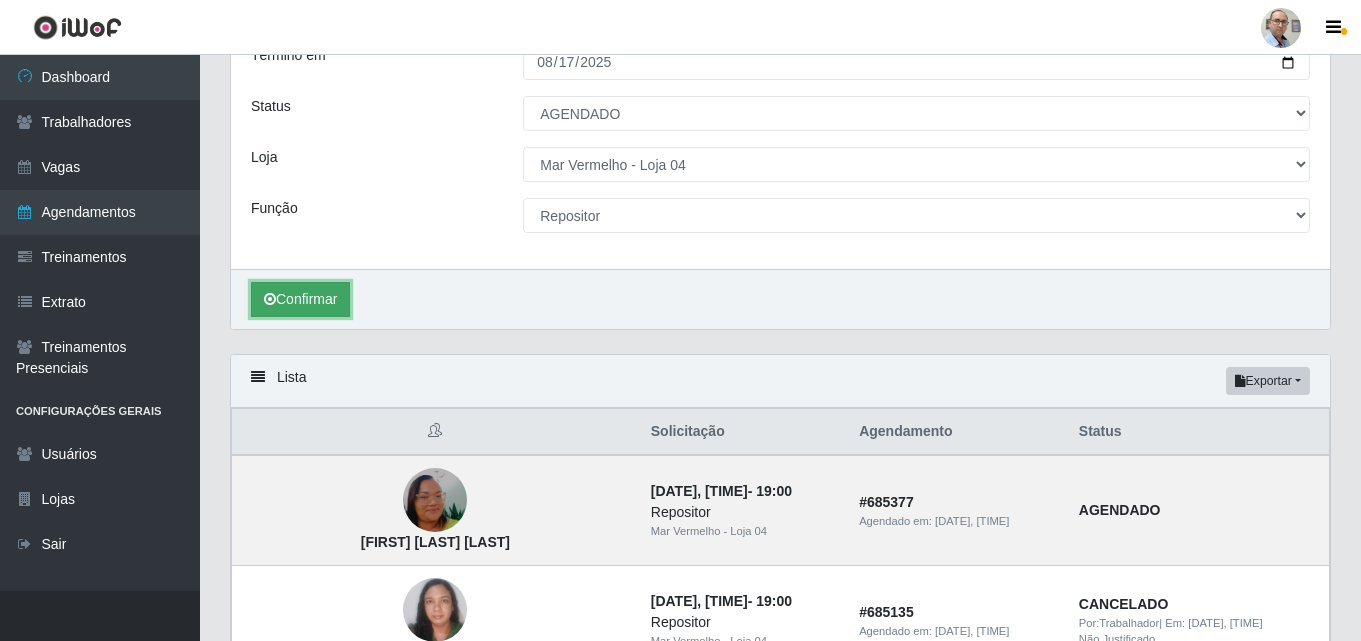 click on "Confirmar" at bounding box center [300, 299] 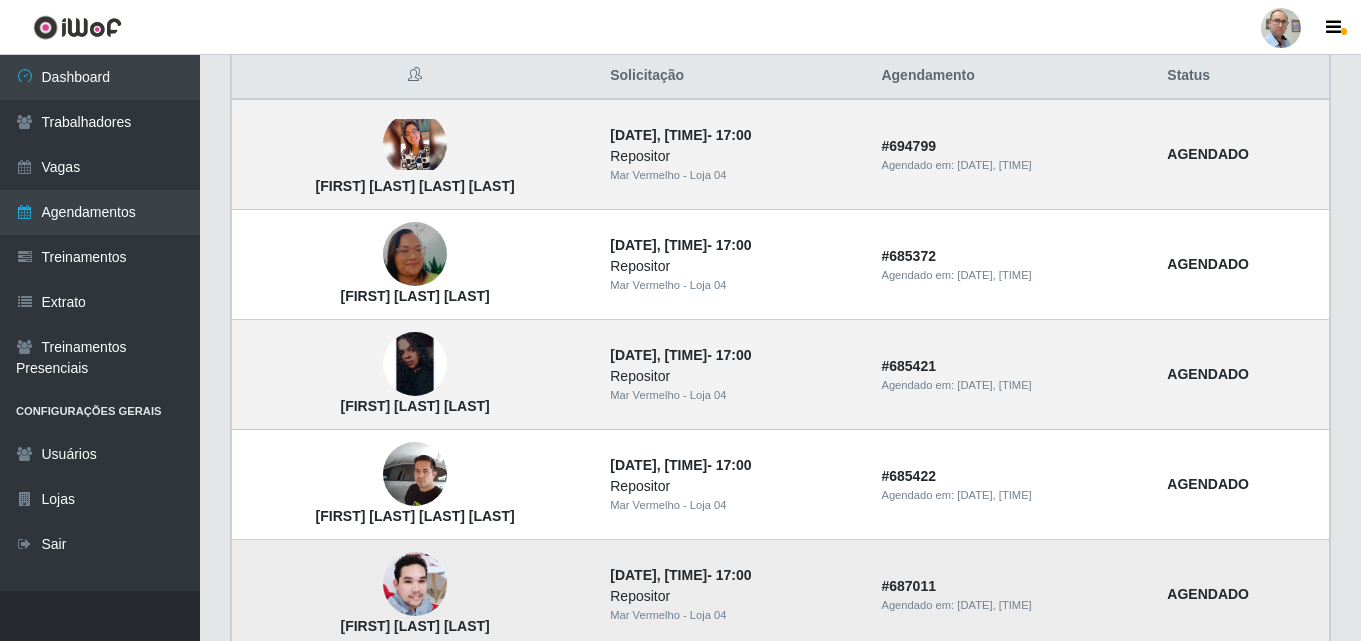 scroll, scrollTop: 600, scrollLeft: 0, axis: vertical 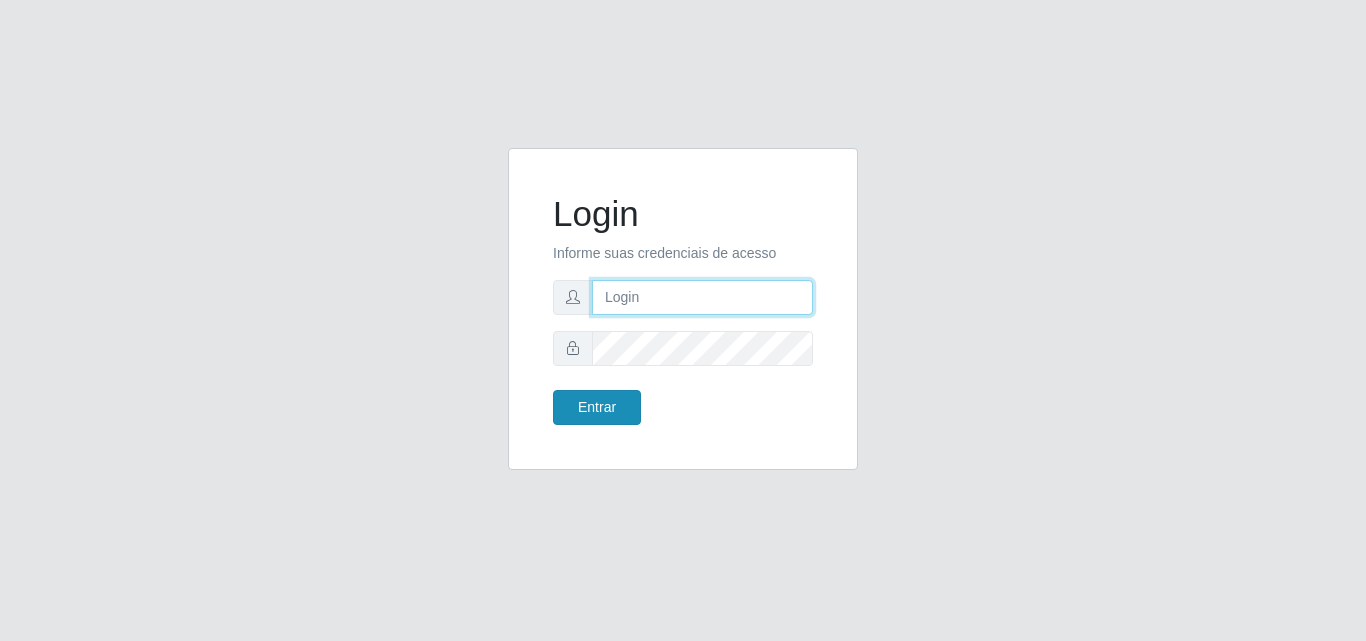 type on "[EMAIL]" 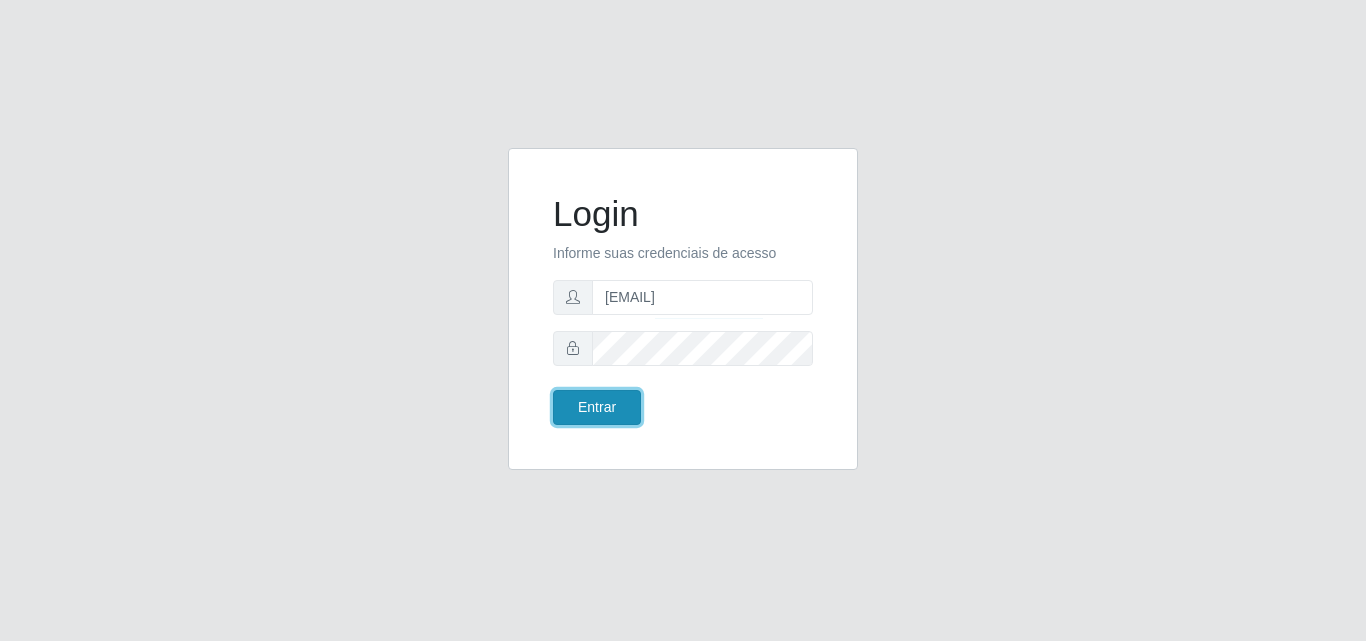click on "Entrar" at bounding box center (597, 407) 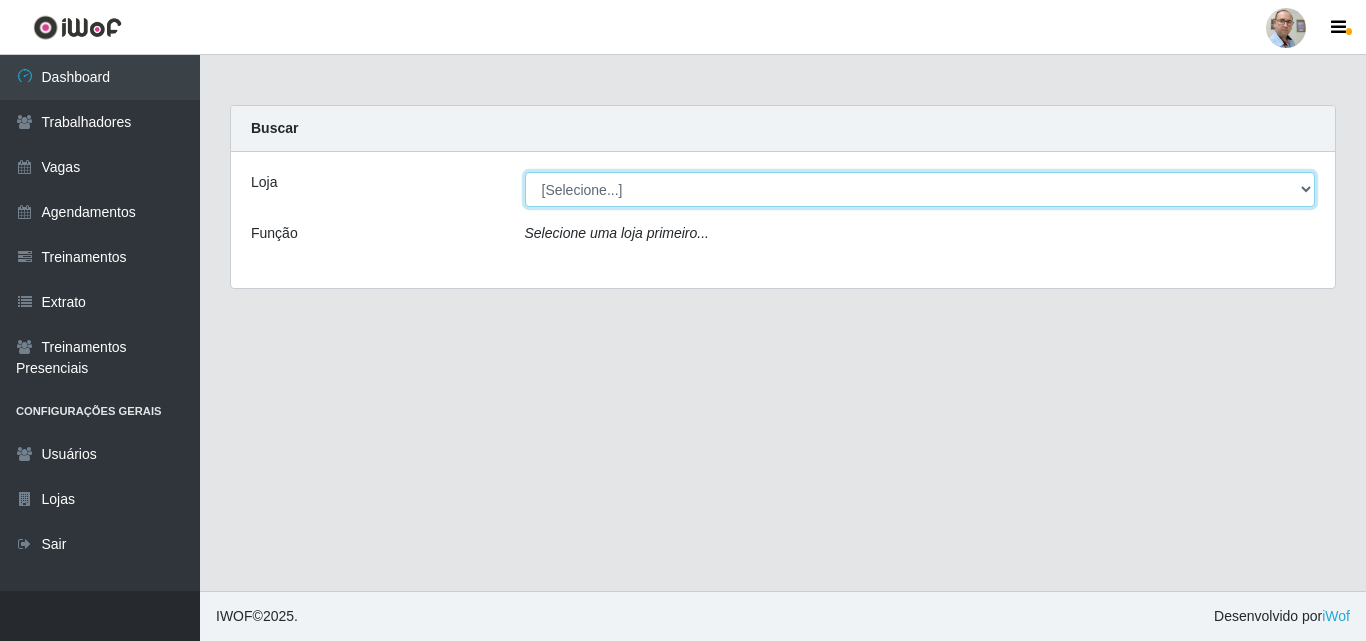 click on "[Selecione...] Mar Vermelho - Loja 04" at bounding box center [920, 189] 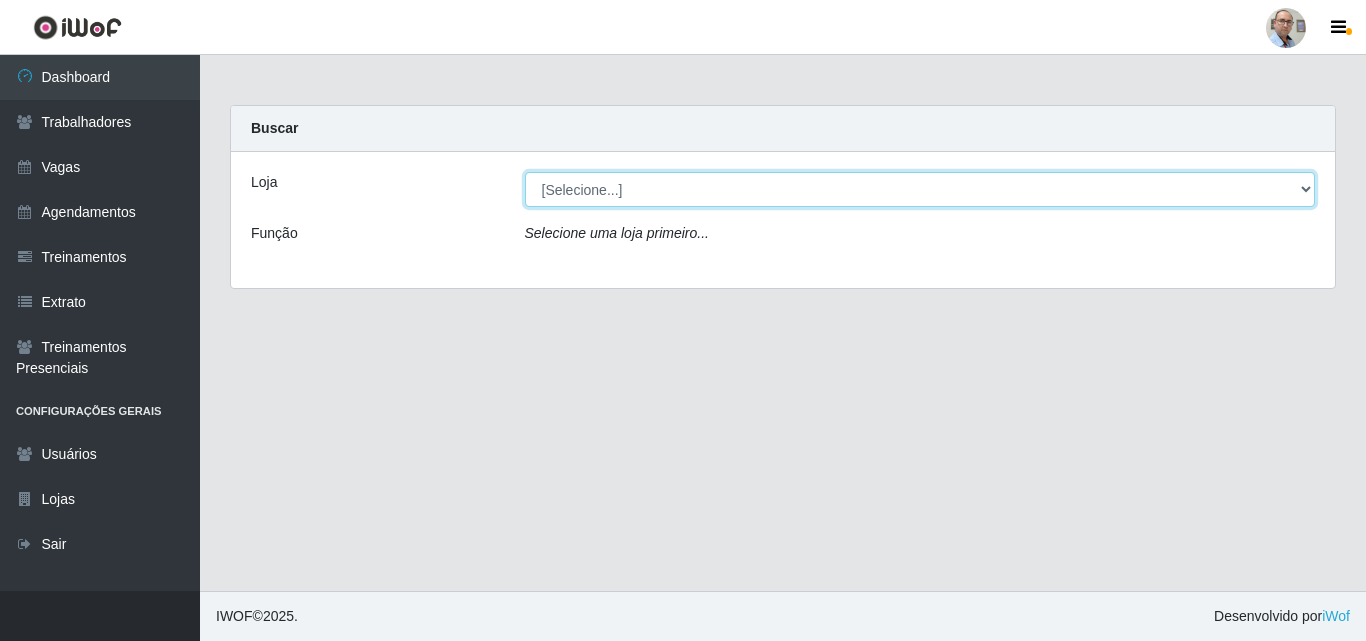 select on "251" 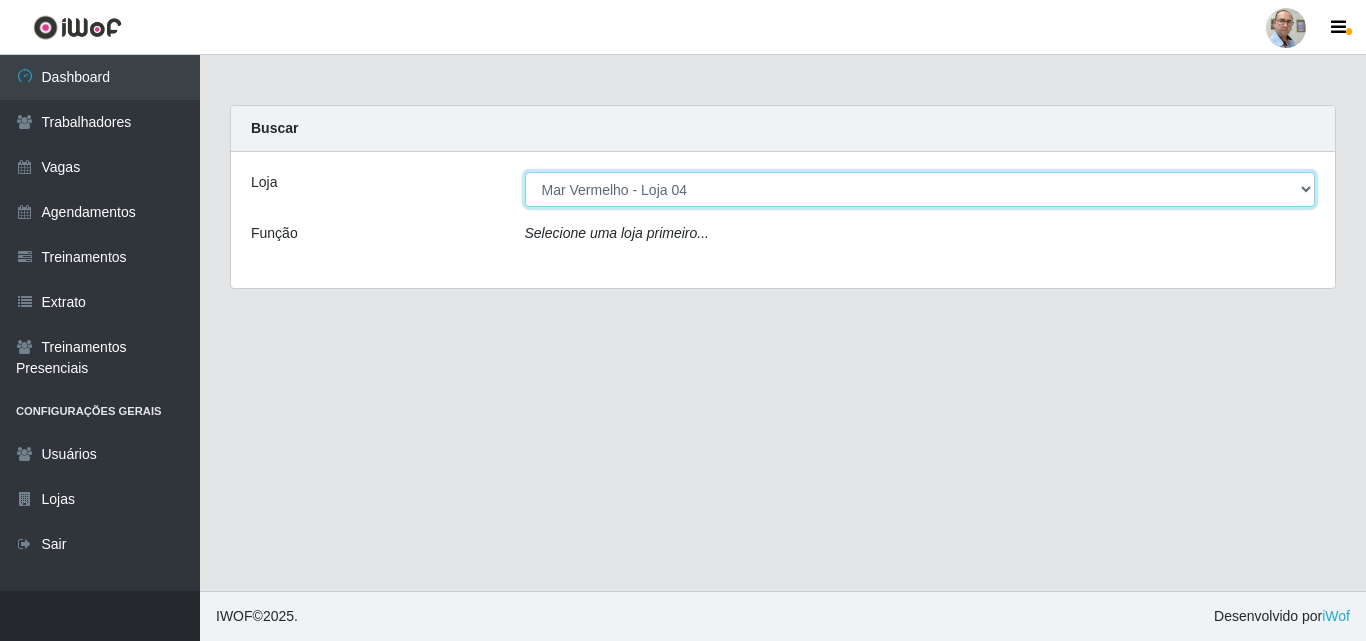 click on "[Selecione...] Mar Vermelho - Loja 04" at bounding box center (920, 189) 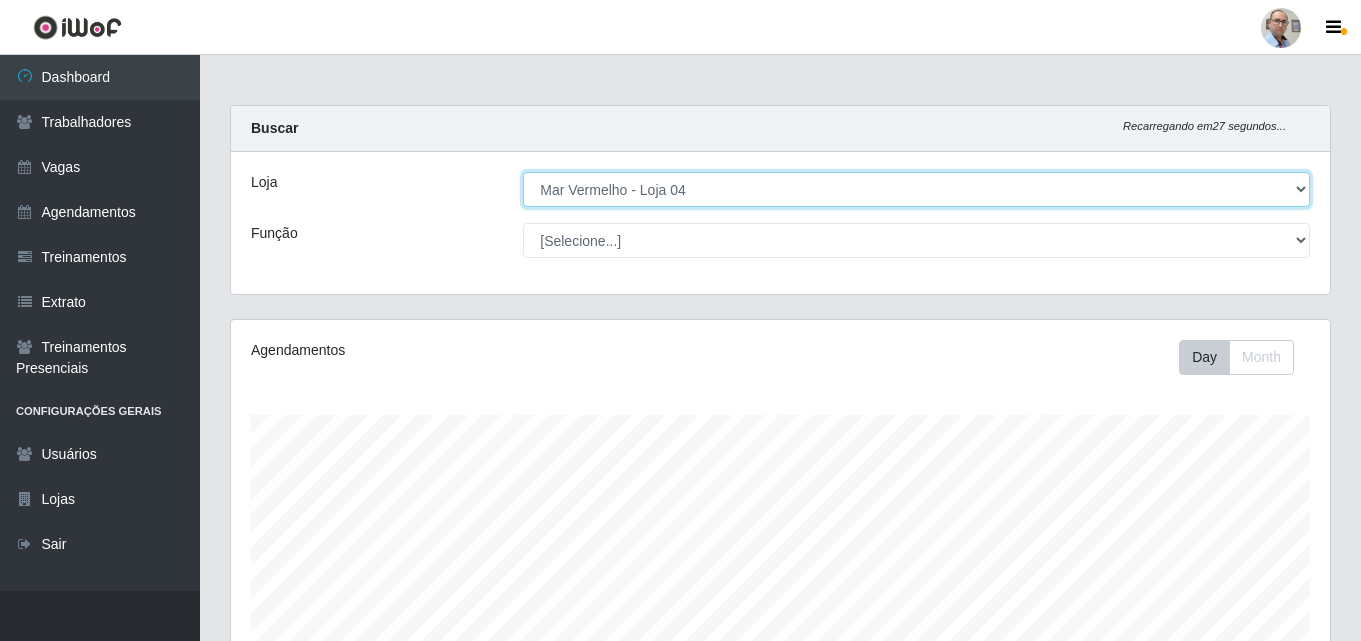scroll, scrollTop: 999585, scrollLeft: 998901, axis: both 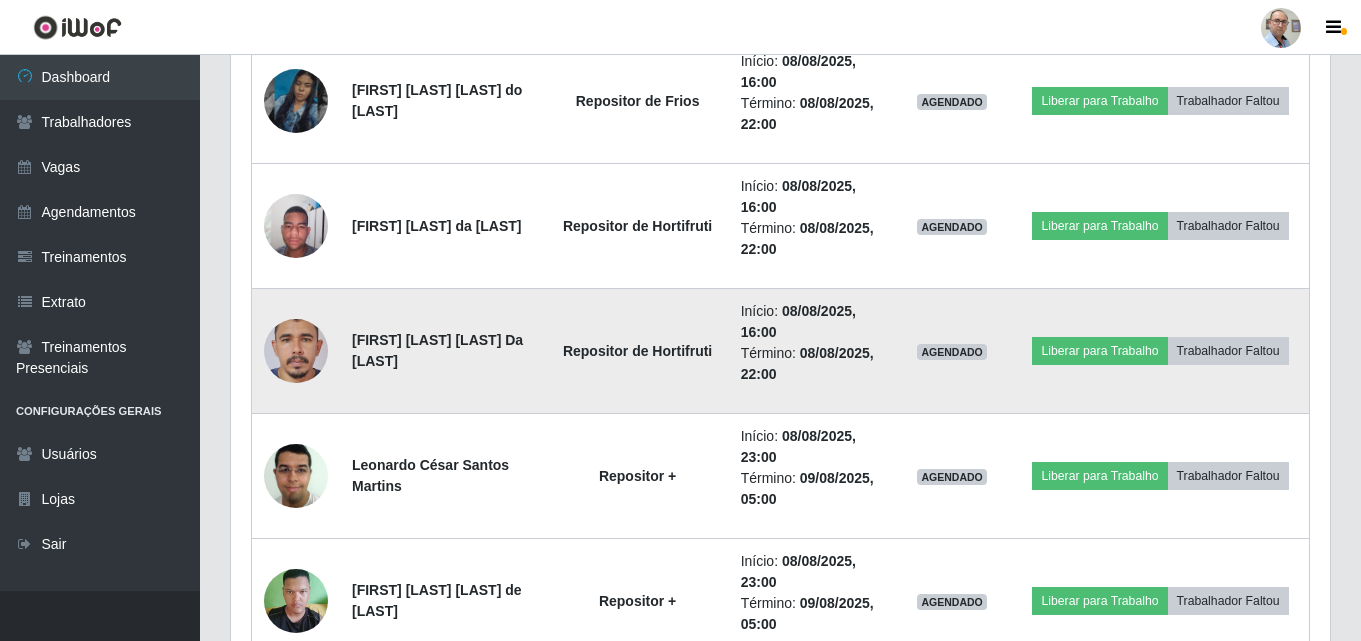 click at bounding box center (296, 351) 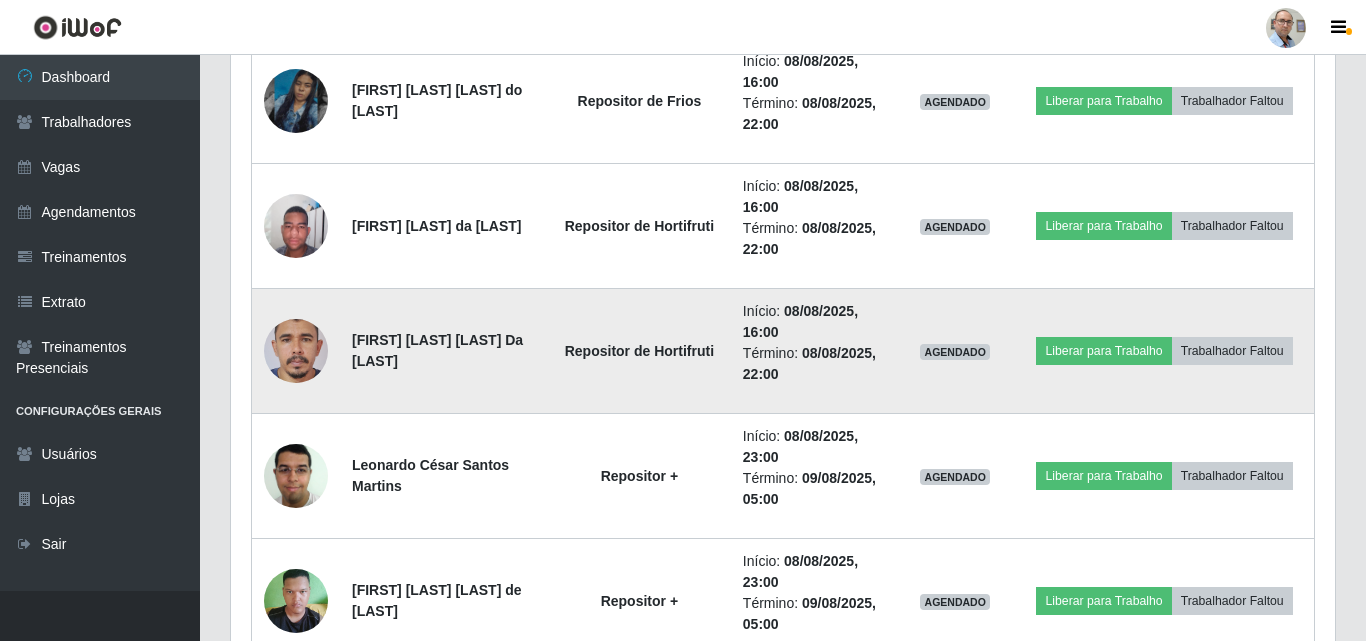 scroll, scrollTop: 999585, scrollLeft: 998911, axis: both 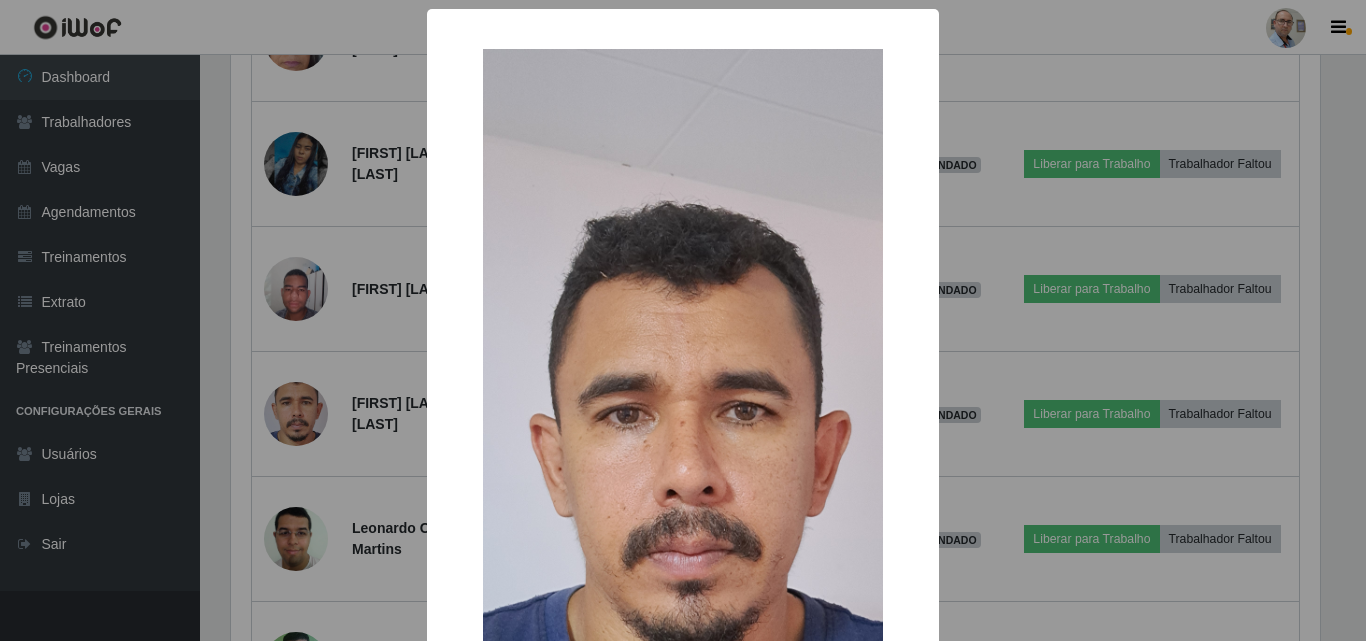 click on "× OK Cancel" at bounding box center [683, 320] 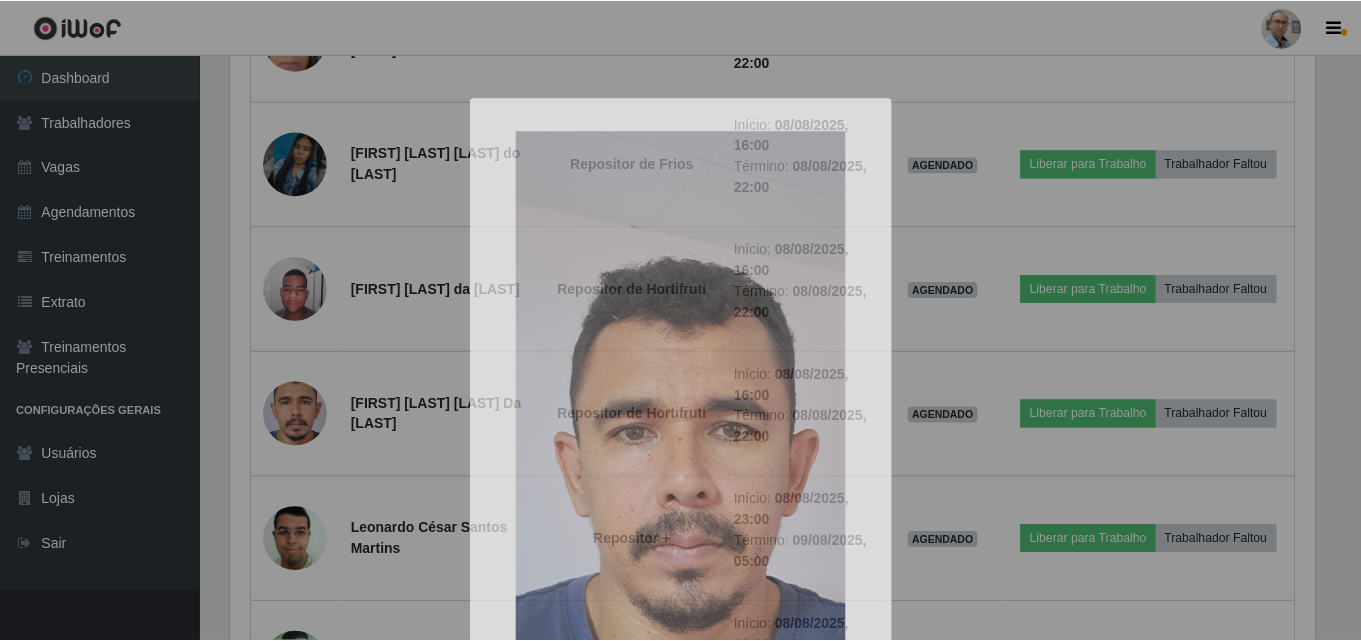scroll, scrollTop: 999585, scrollLeft: 998901, axis: both 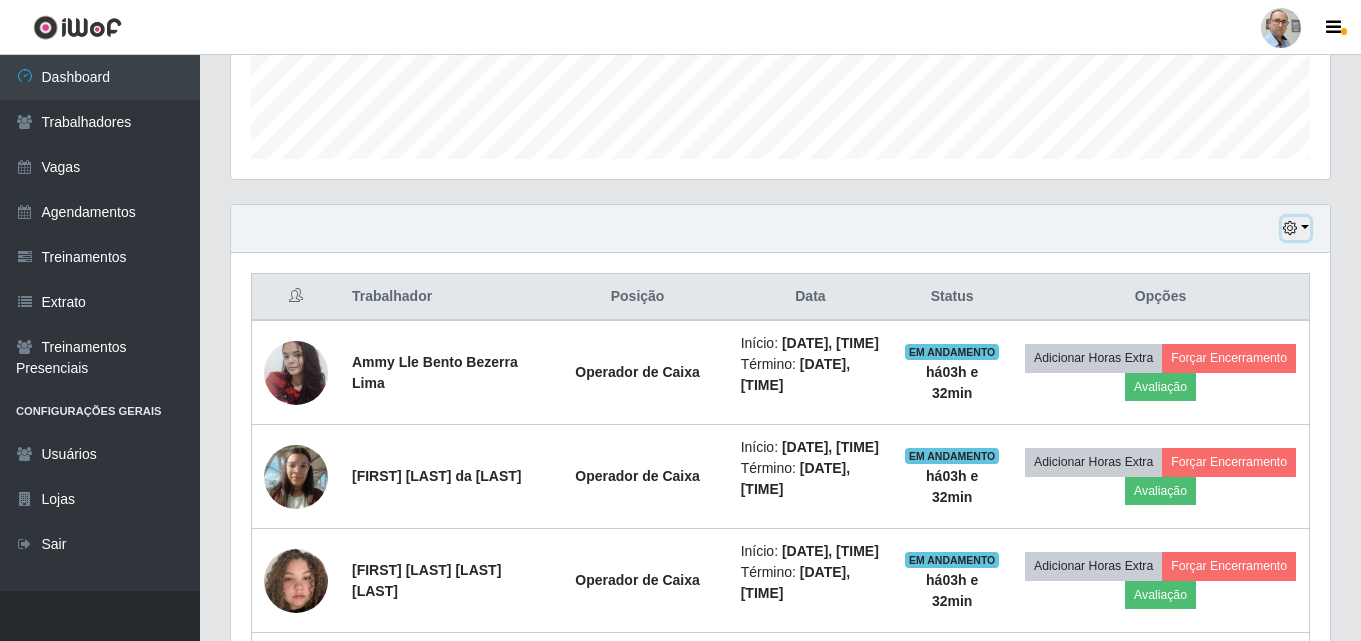 click at bounding box center (1290, 228) 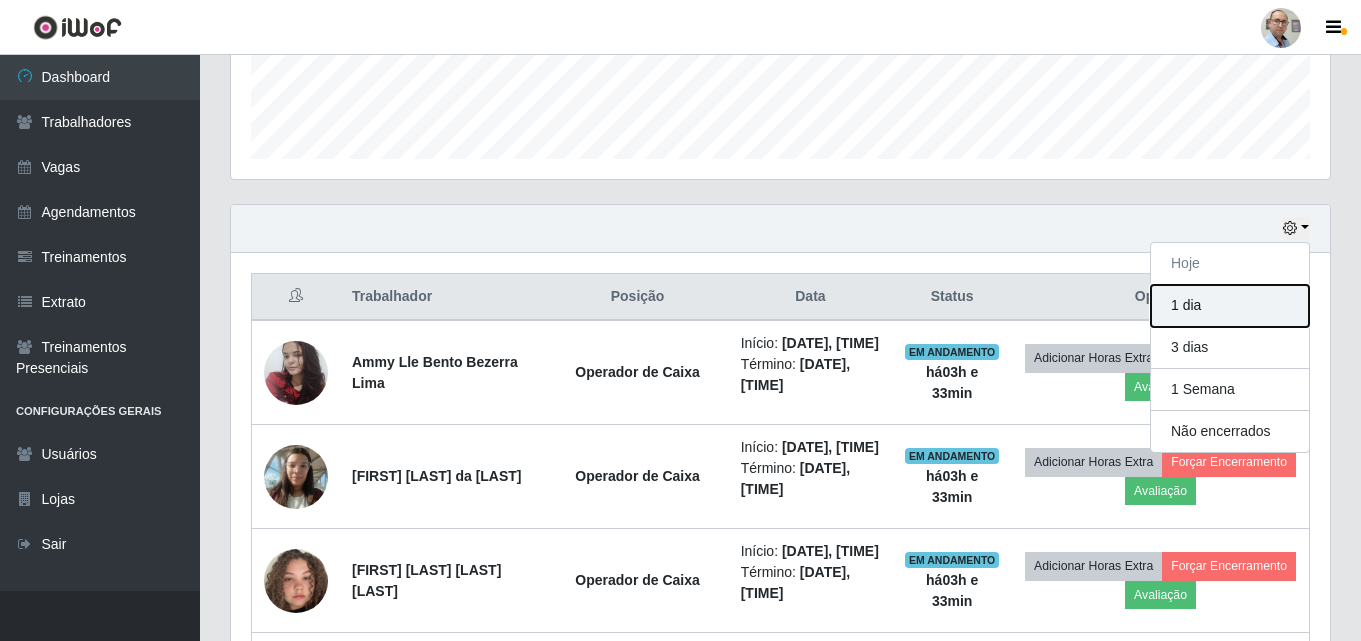 click on "1 dia" at bounding box center [1230, 306] 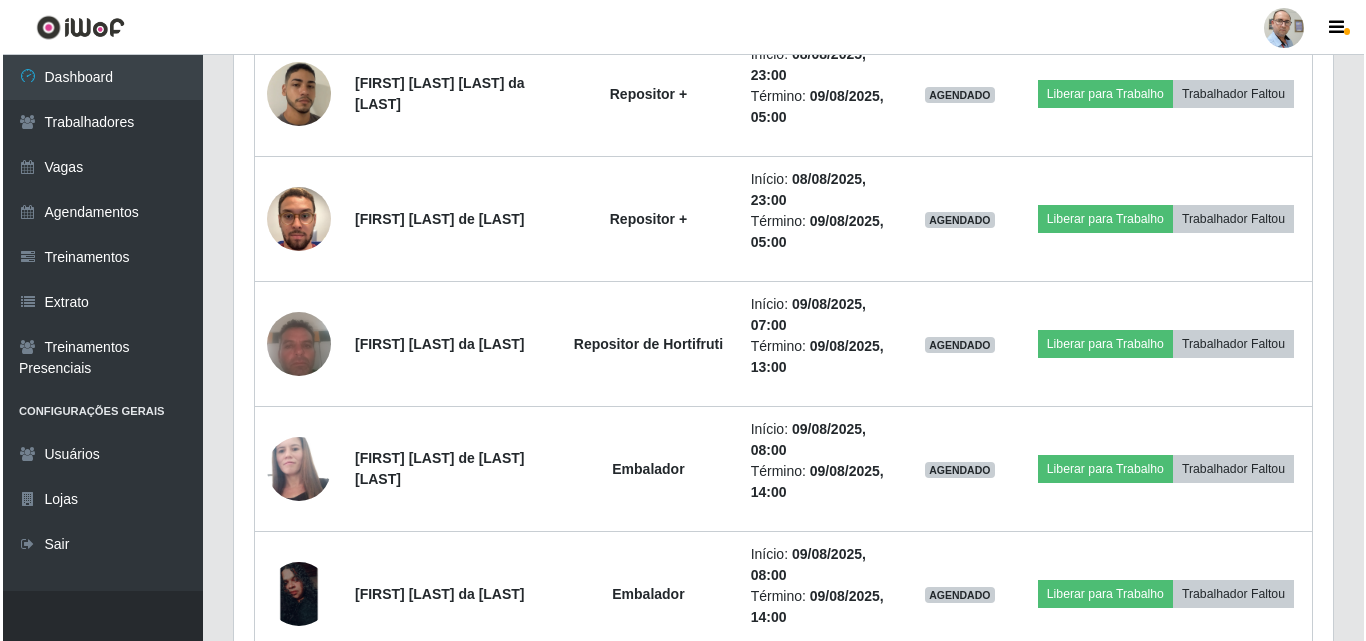 scroll, scrollTop: 3756, scrollLeft: 0, axis: vertical 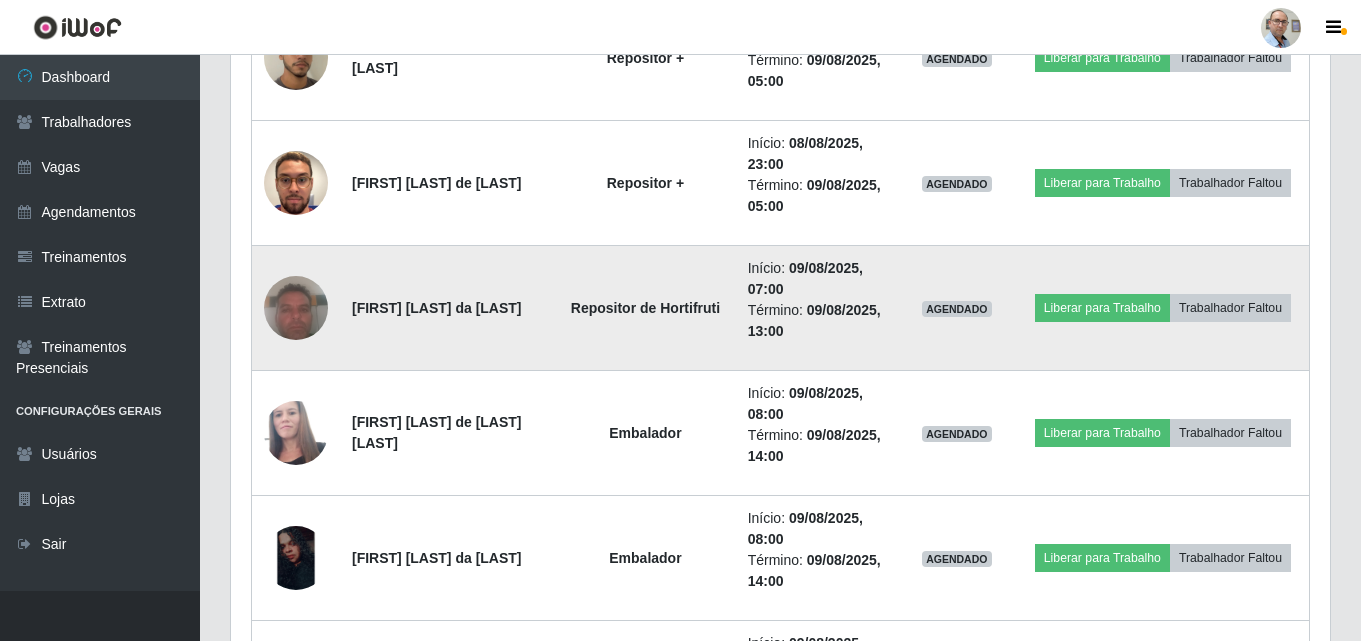 click at bounding box center [296, 308] 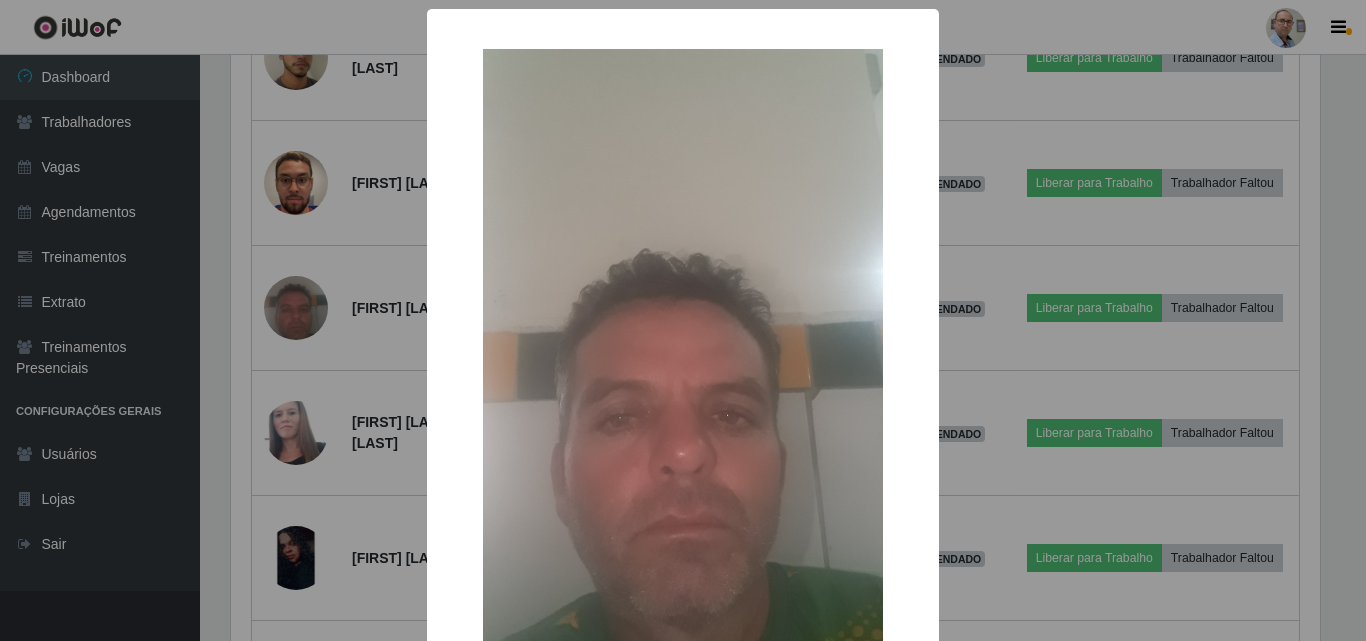 scroll, scrollTop: 999585, scrollLeft: 998911, axis: both 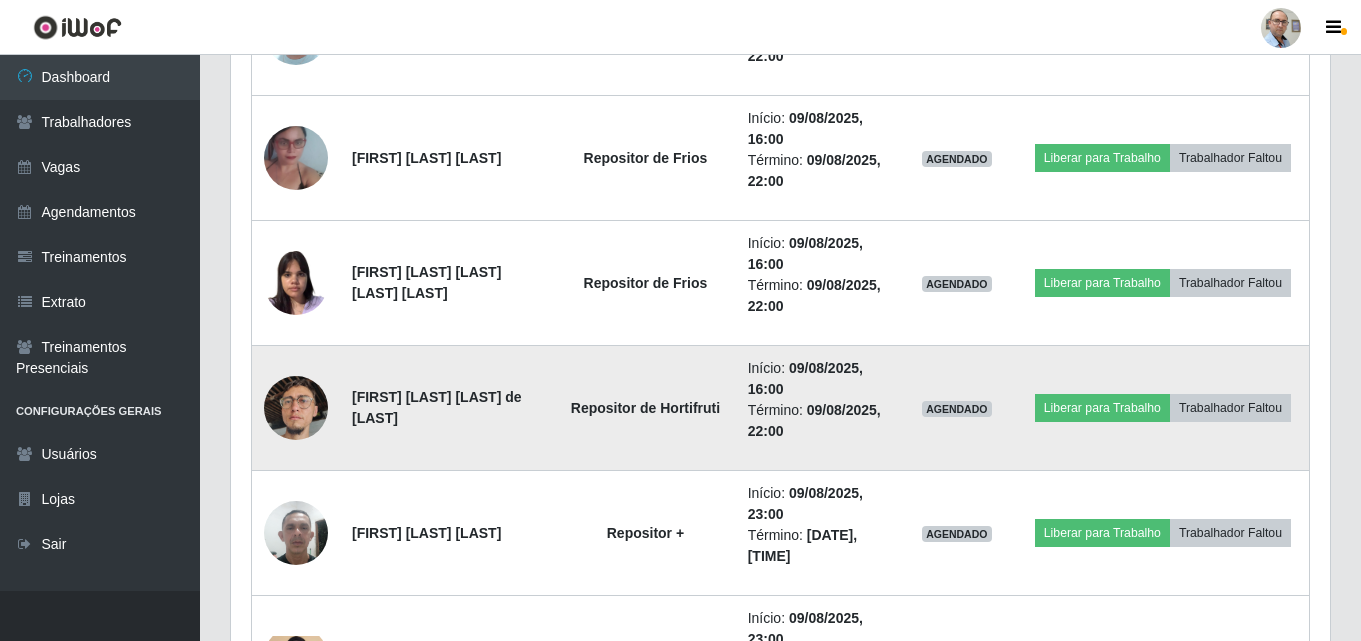 click at bounding box center [296, 408] 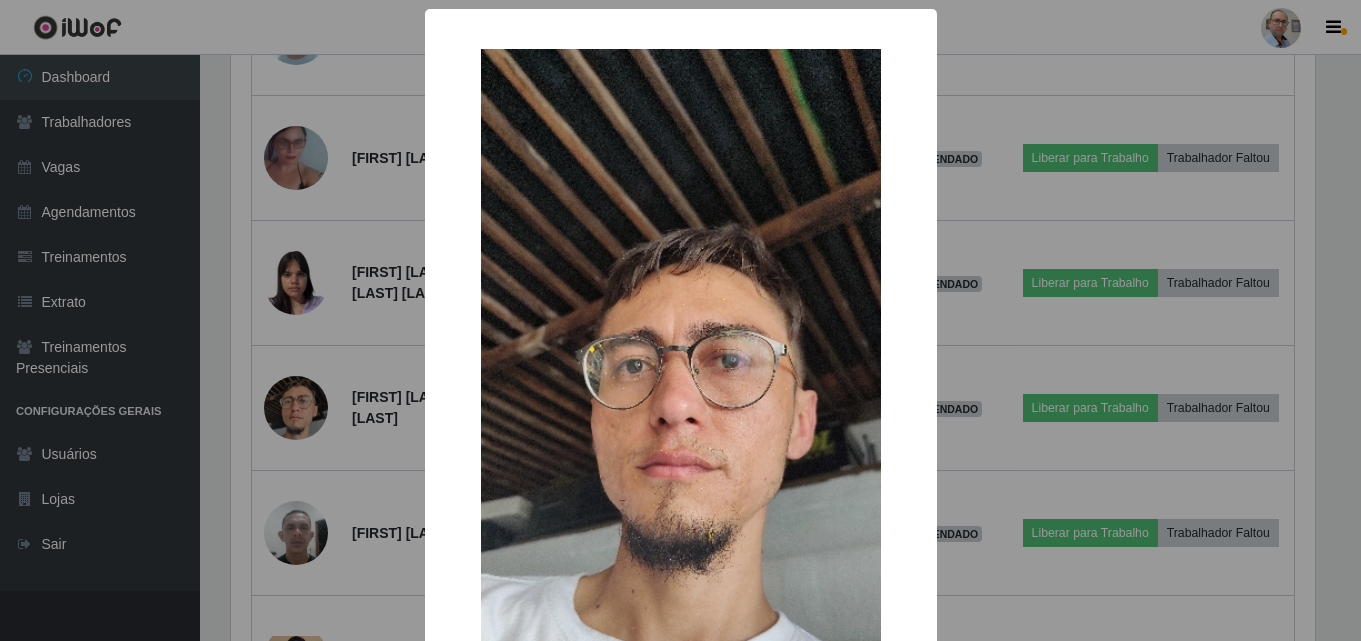 scroll, scrollTop: 999585, scrollLeft: 998911, axis: both 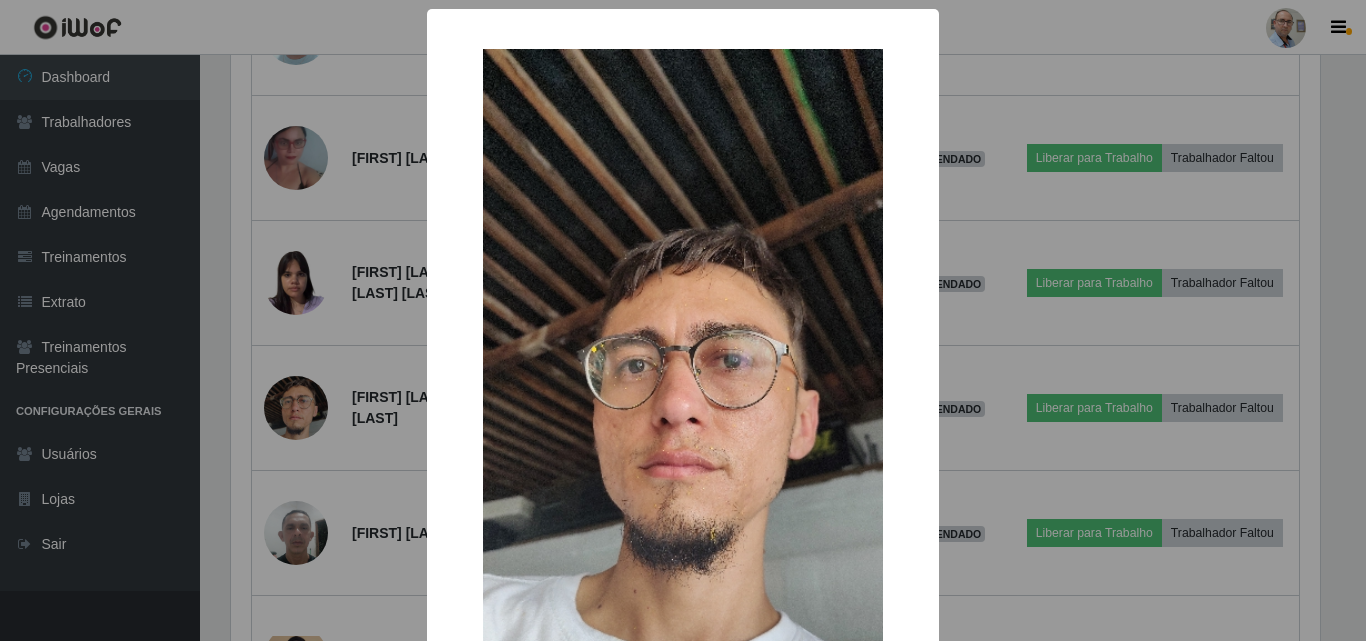 click on "× OK Cancel" at bounding box center (683, 320) 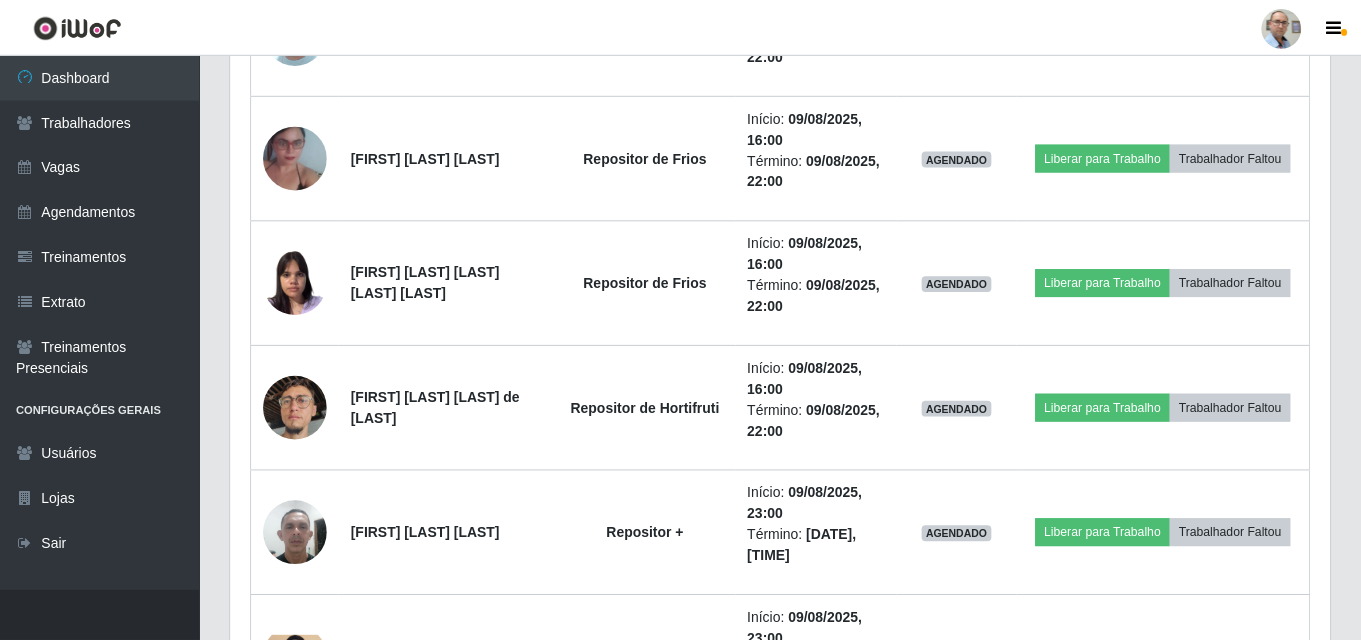 scroll, scrollTop: 999585, scrollLeft: 998901, axis: both 